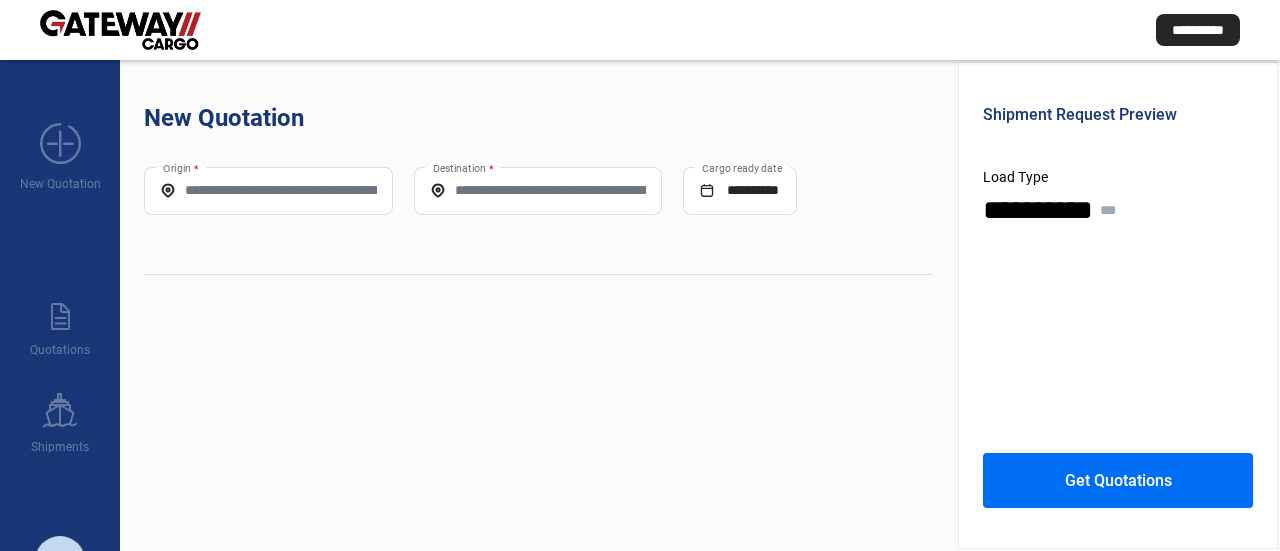 scroll, scrollTop: 0, scrollLeft: 0, axis: both 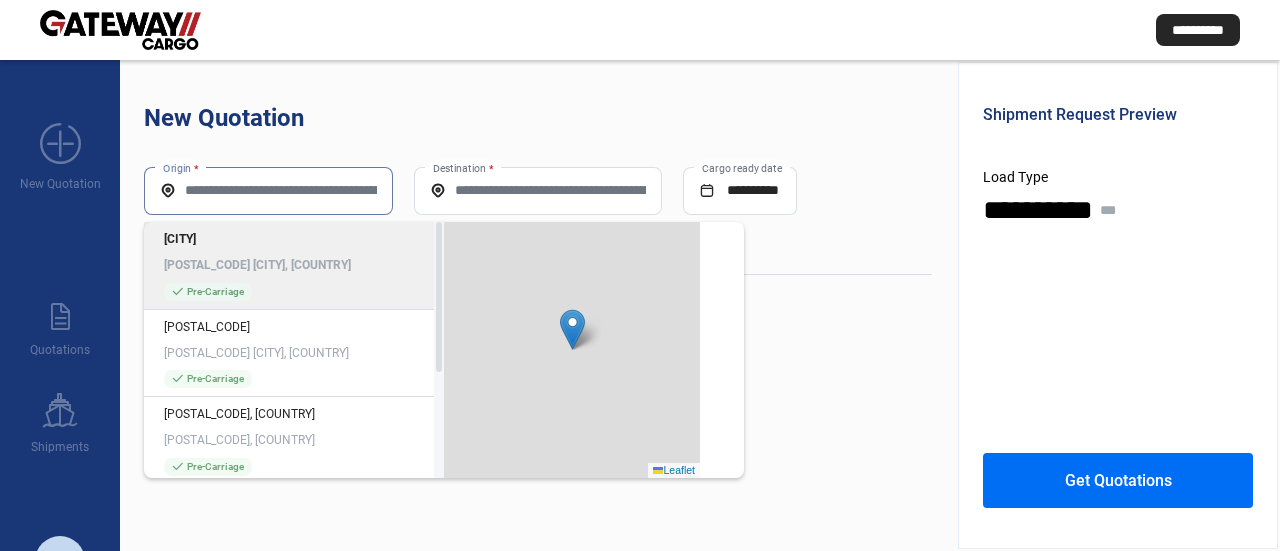 click on "Origin *" at bounding box center (268, 190) 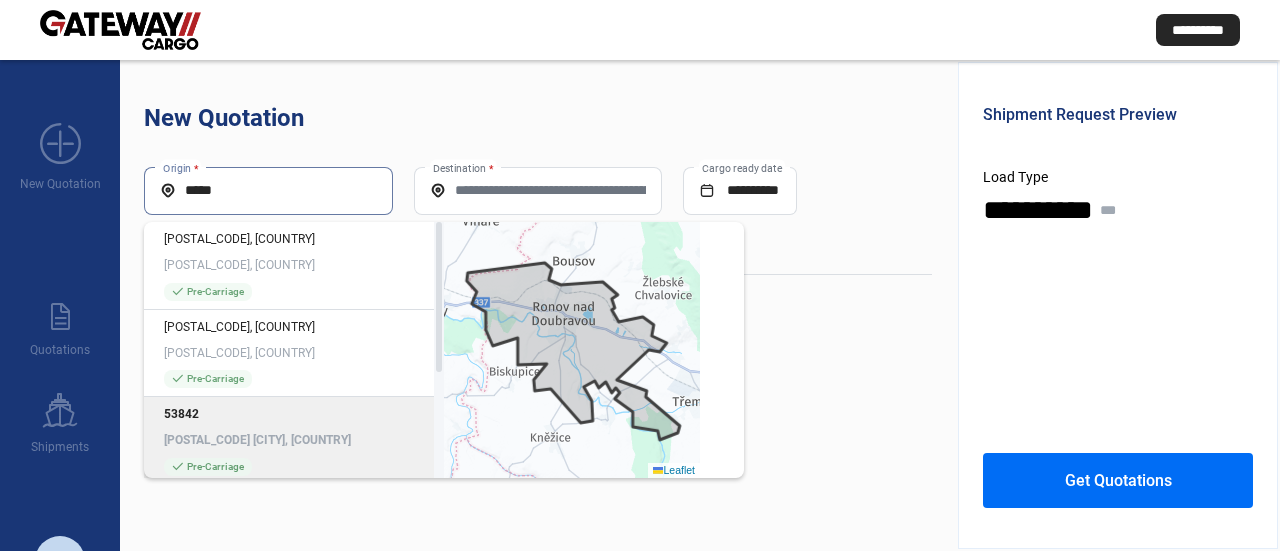 type on "*****" 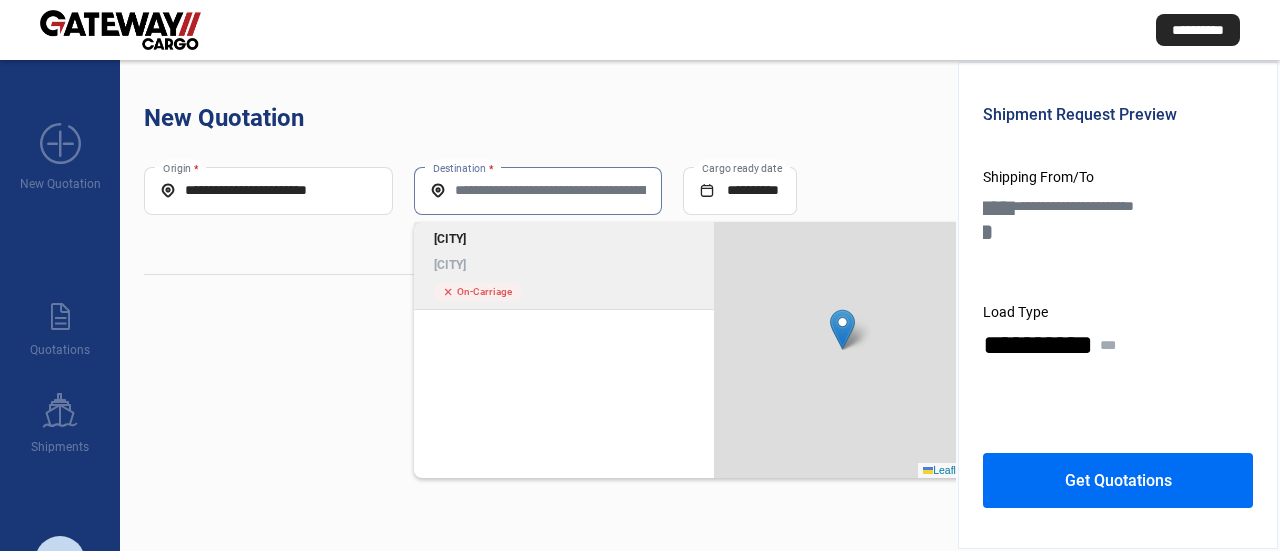 click on "Destination *" at bounding box center [538, 190] 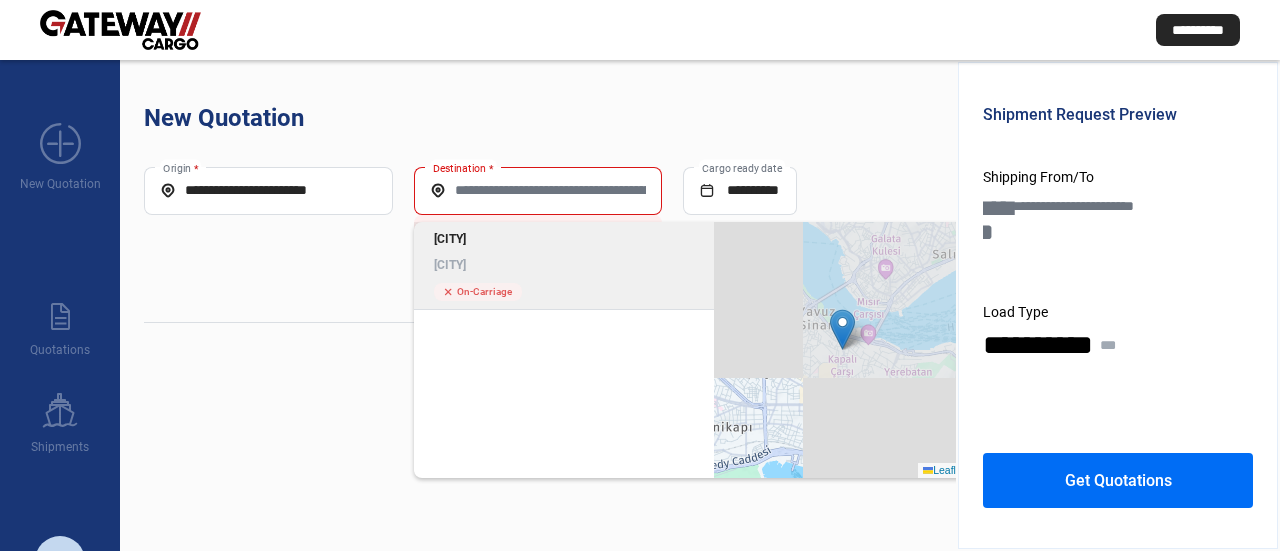 click on "[CITY]" at bounding box center [564, 265] 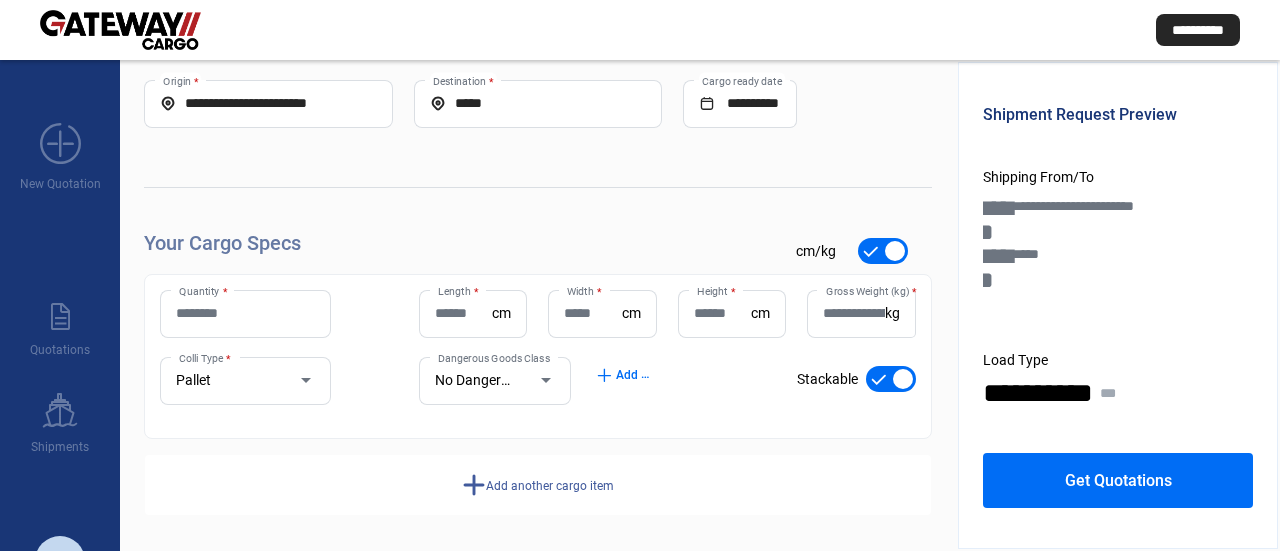 scroll, scrollTop: 91, scrollLeft: 0, axis: vertical 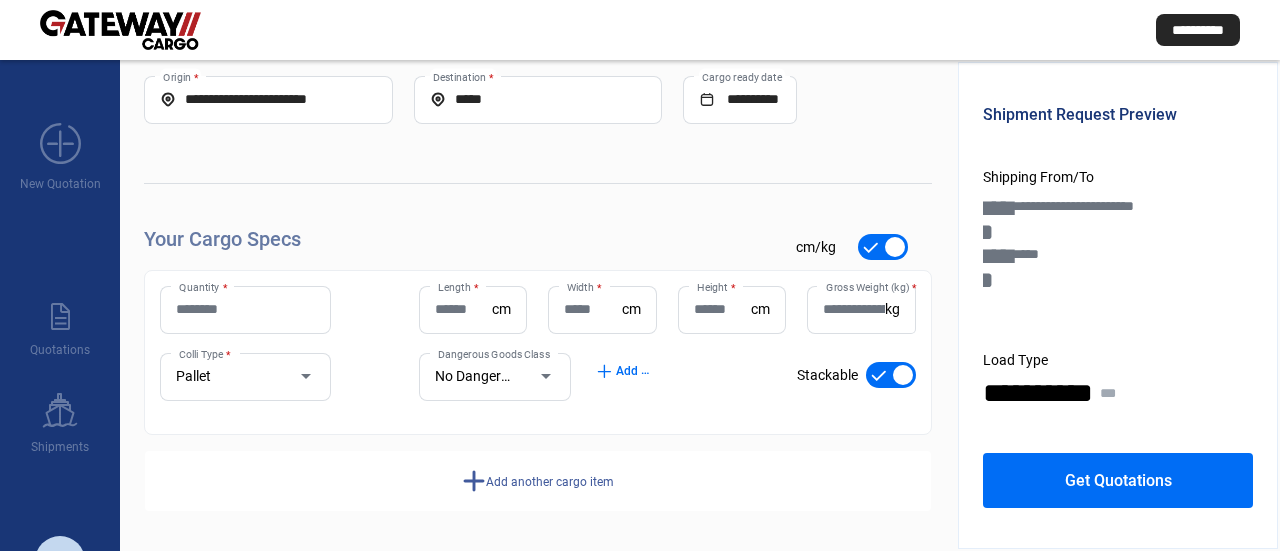 click on "Add another cargo item" at bounding box center [550, 482] 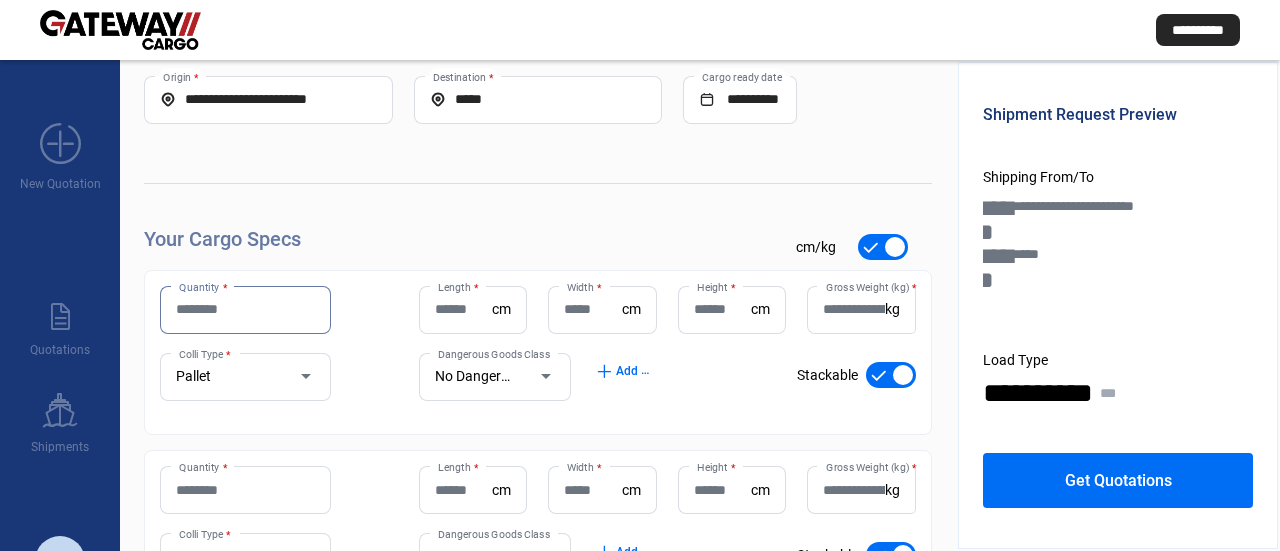 click on "Quantity *" at bounding box center (245, 309) 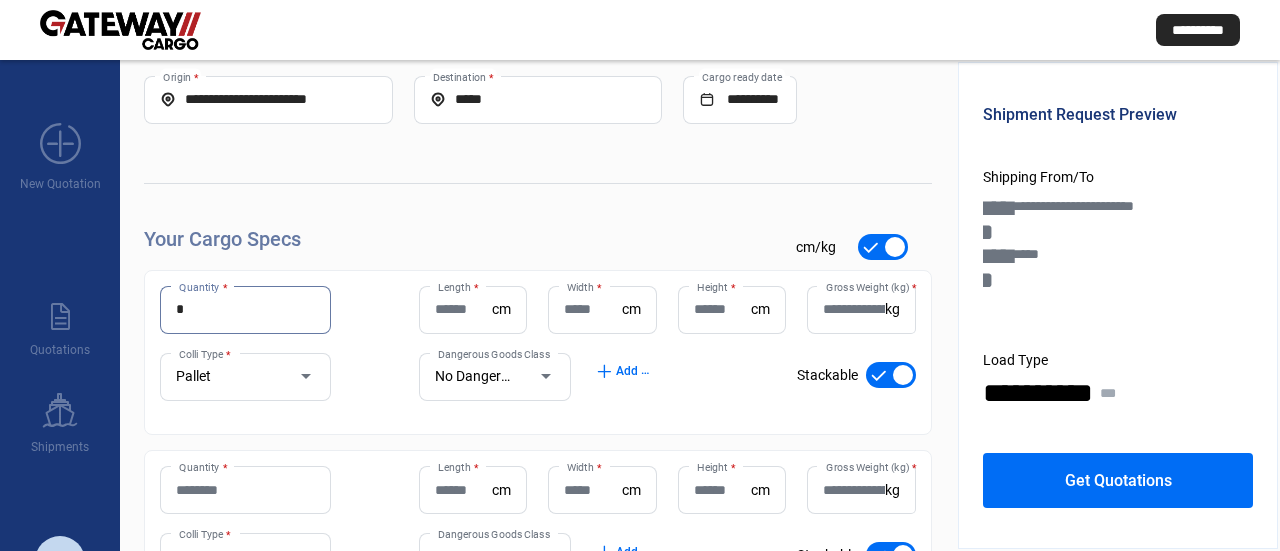 type on "*" 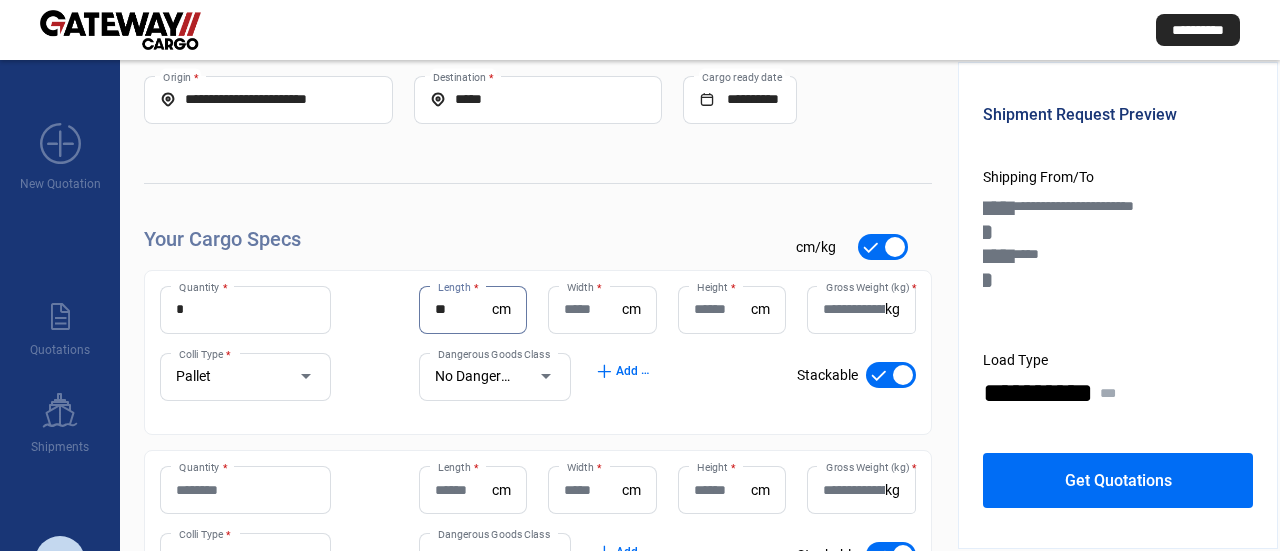 type on "**" 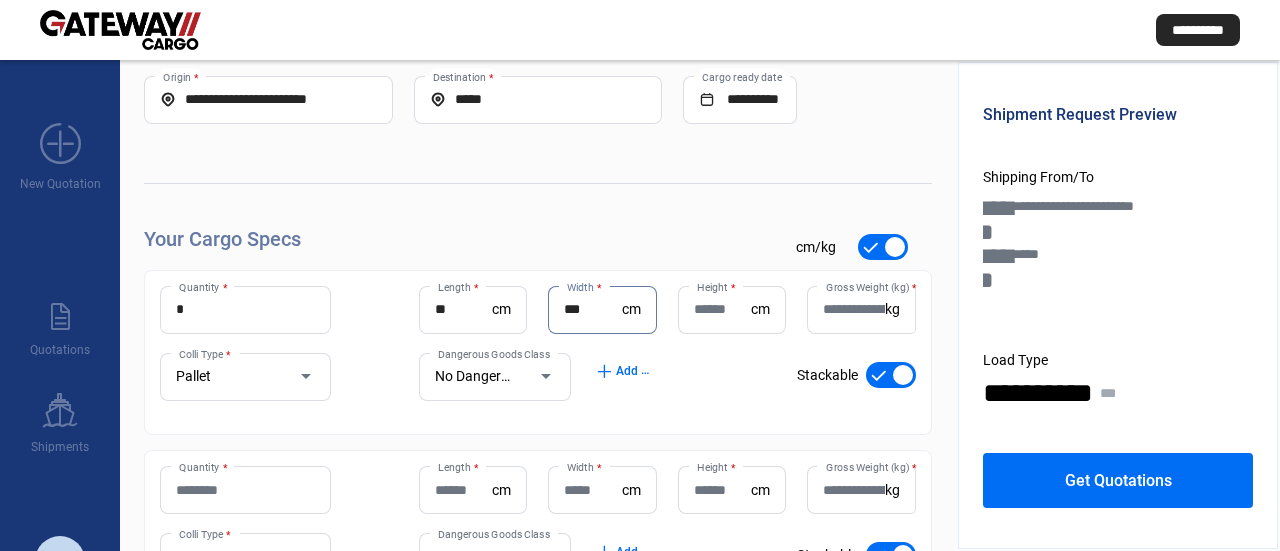 type on "***" 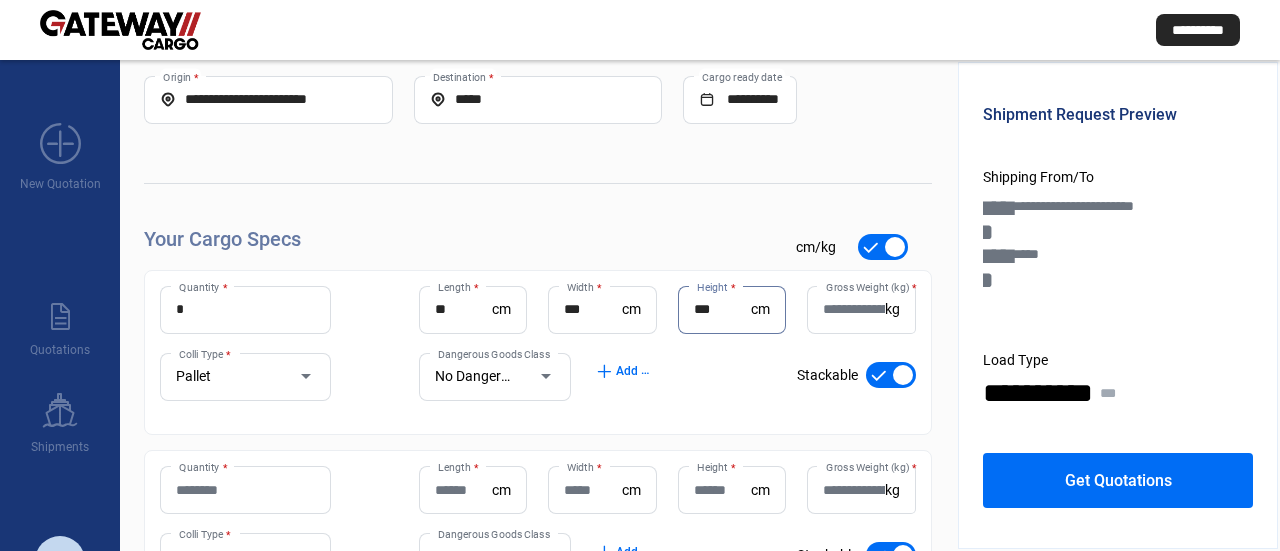 type on "***" 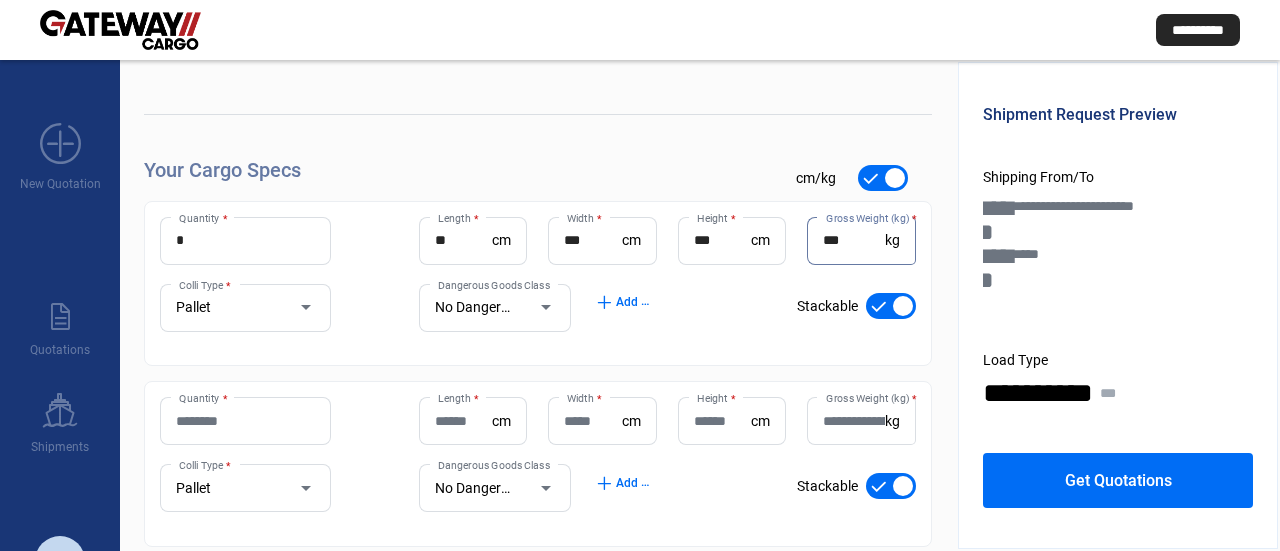 scroll, scrollTop: 191, scrollLeft: 0, axis: vertical 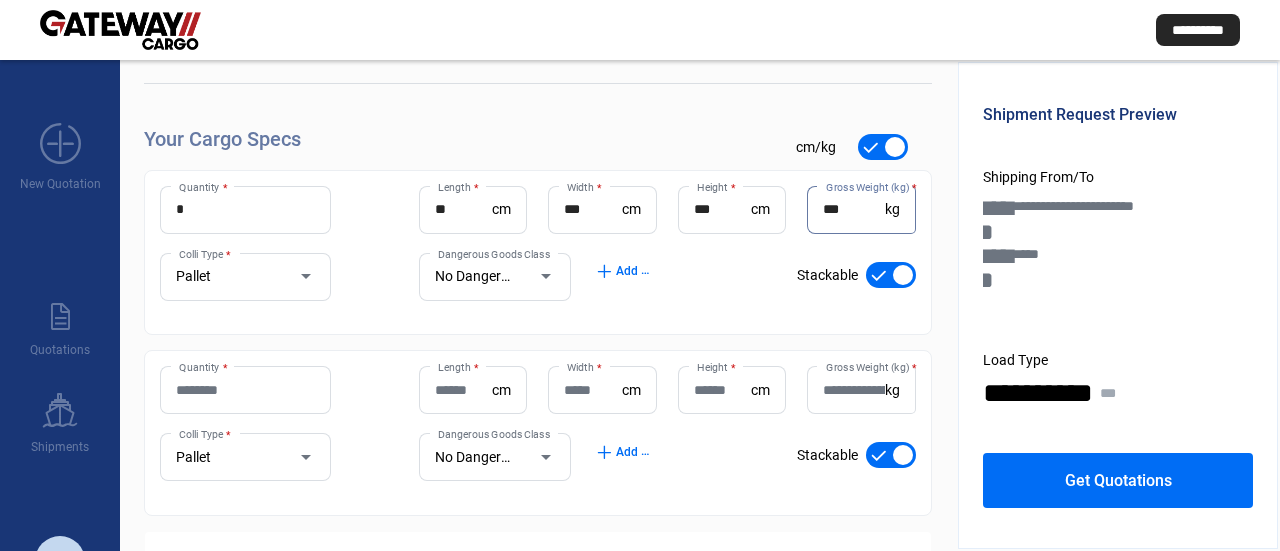 type on "***" 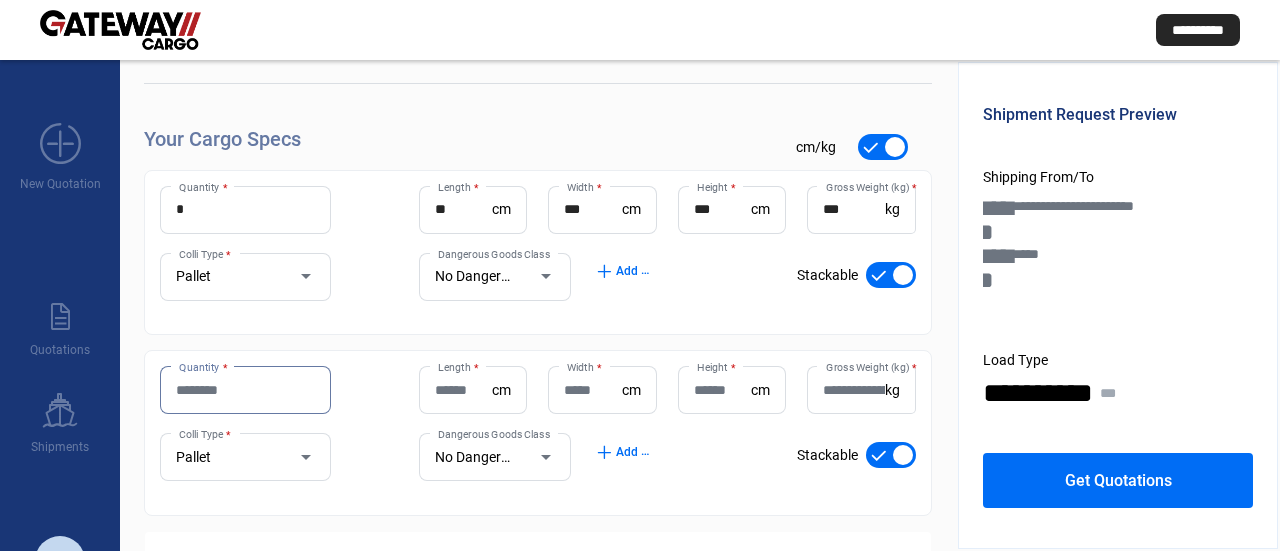 click on "Quantity *" at bounding box center [245, 390] 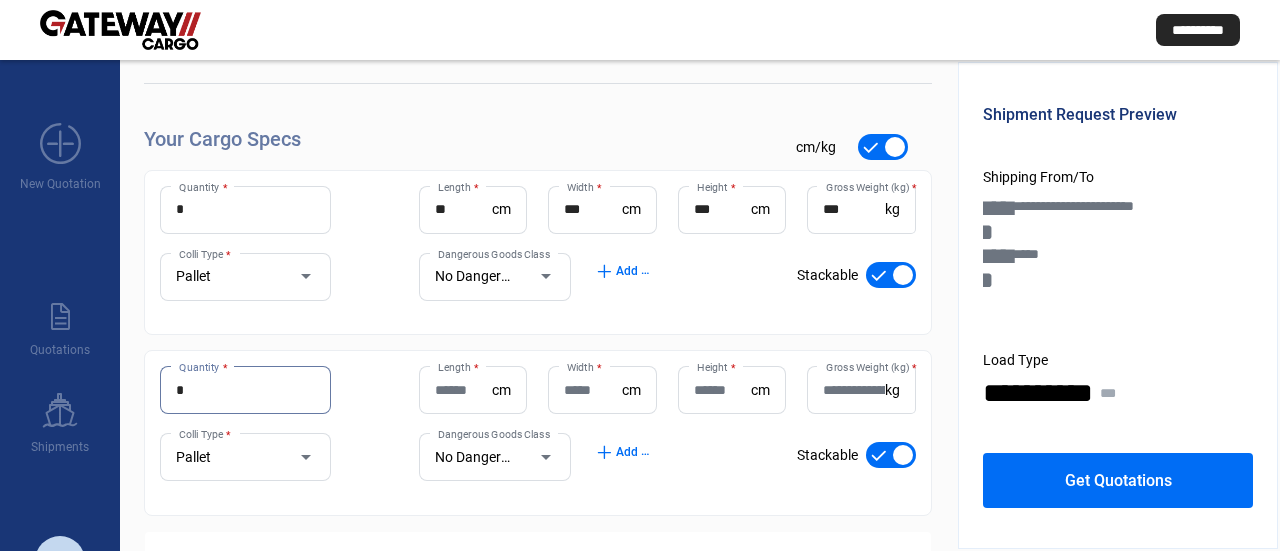 drag, startPoint x: 160, startPoint y: 384, endPoint x: 122, endPoint y: 391, distance: 38.63936 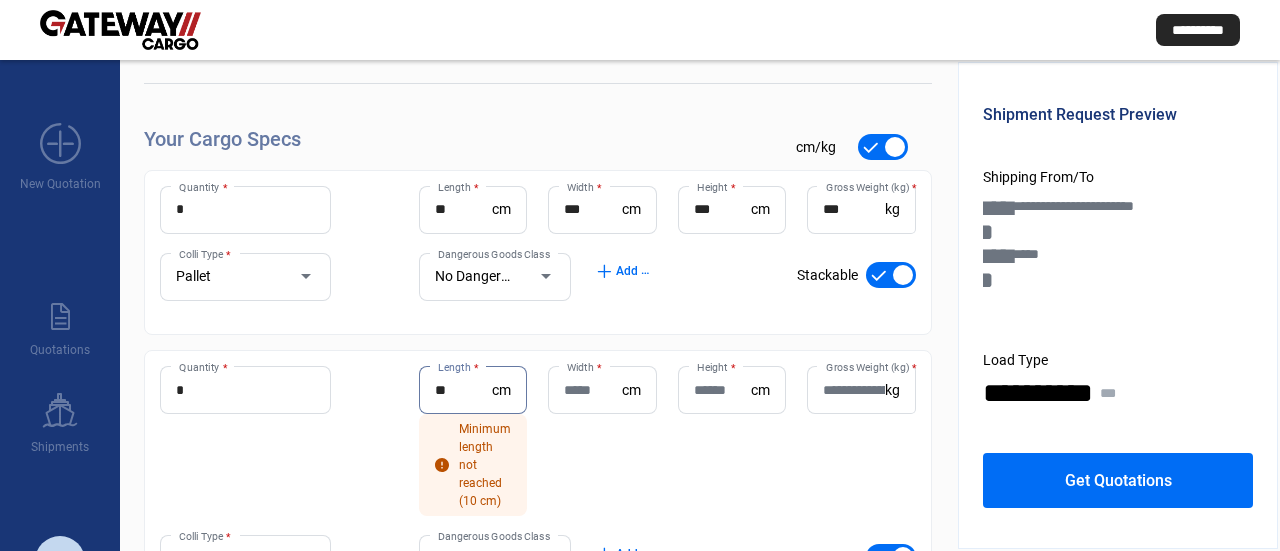 type on "**" 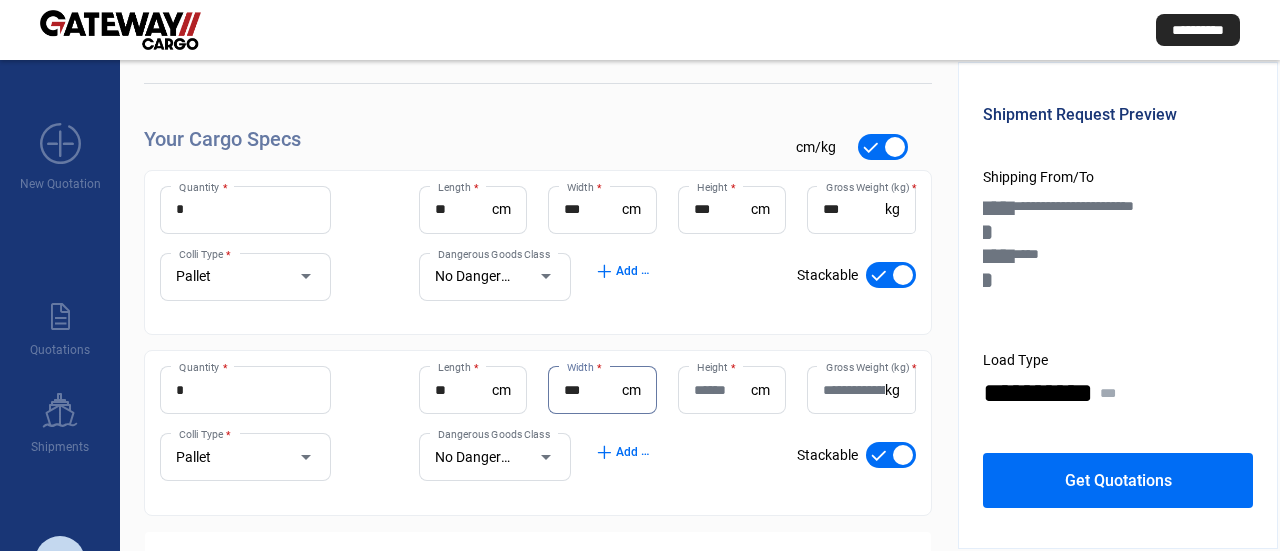 type on "***" 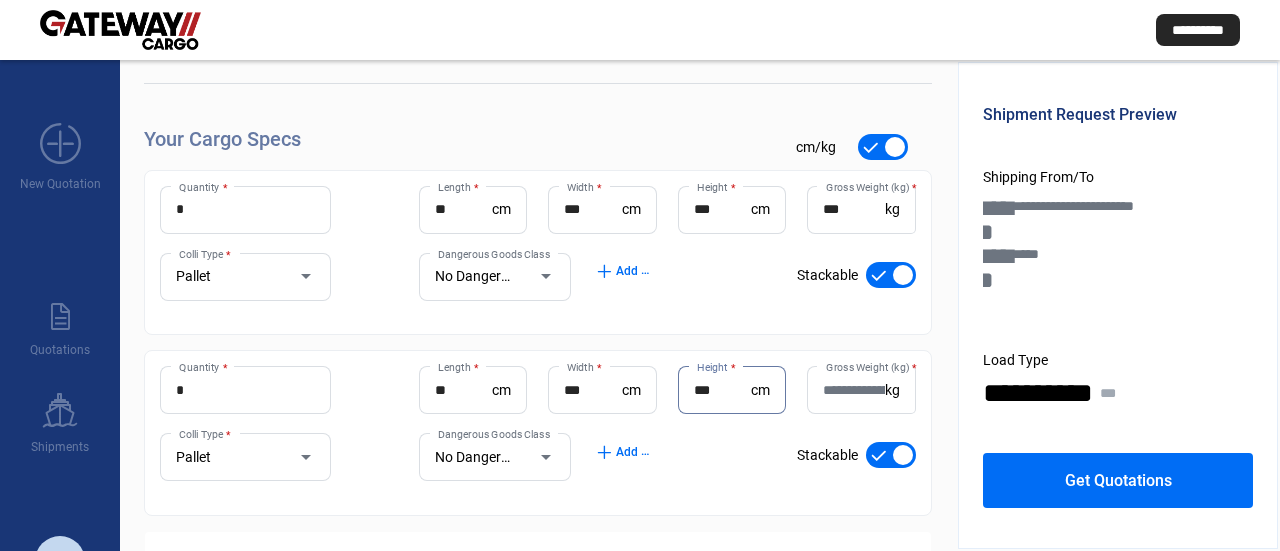 type on "***" 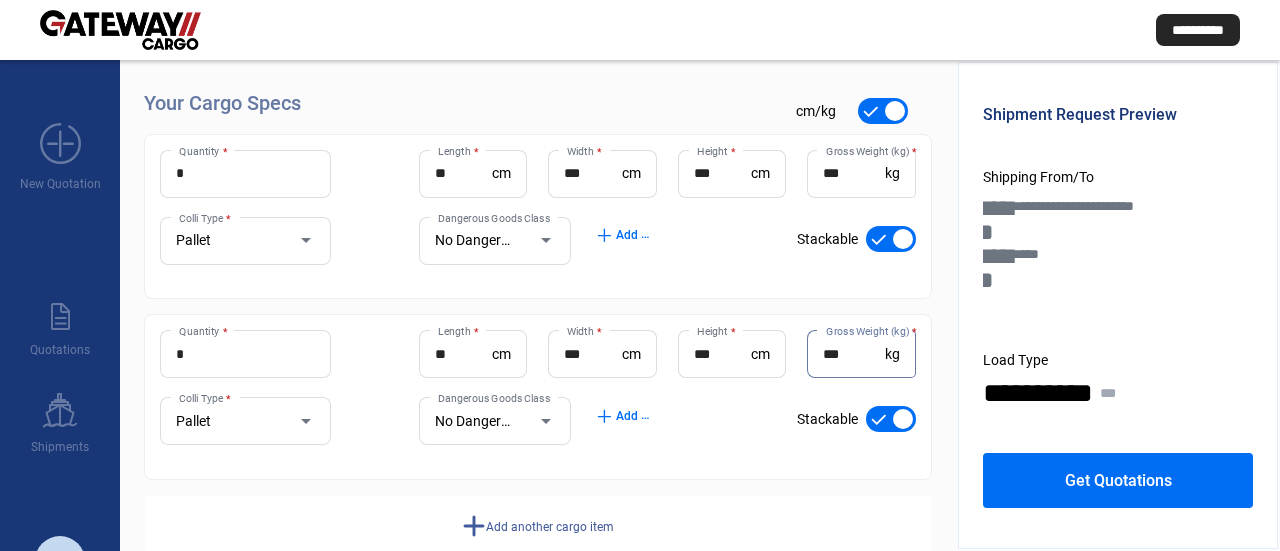 scroll, scrollTop: 271, scrollLeft: 0, axis: vertical 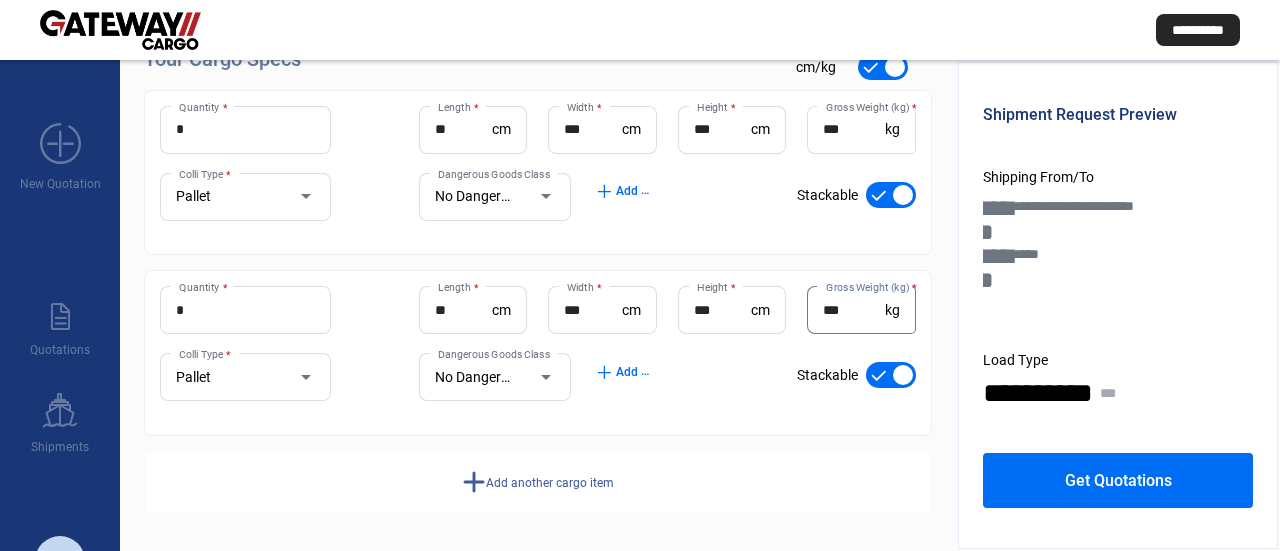 type on "***" 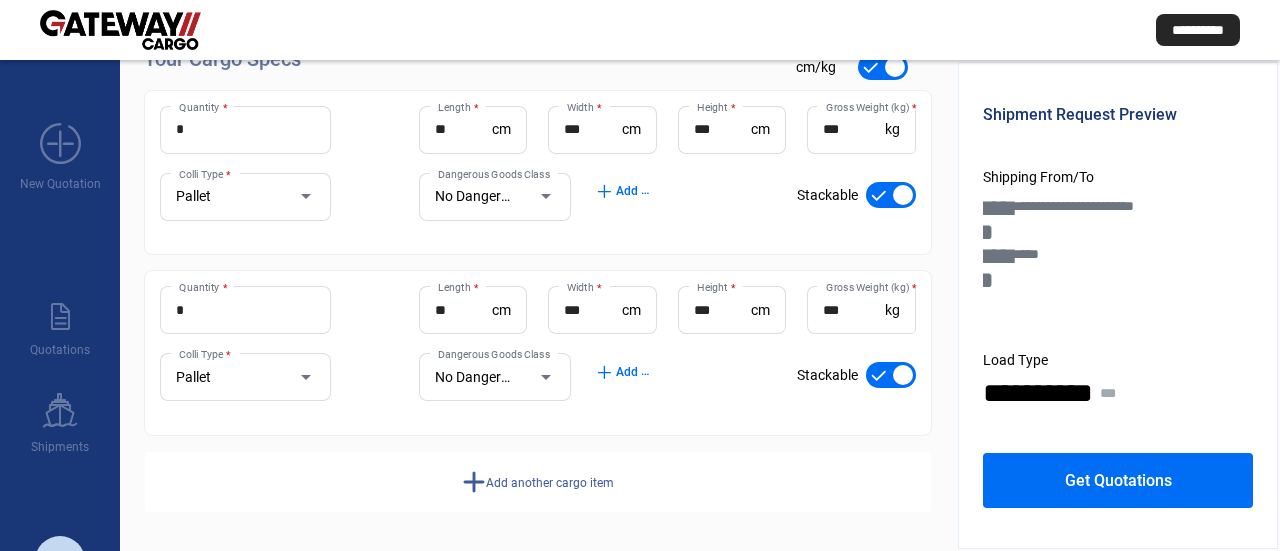 click on "Get Quotations" at bounding box center (1118, 480) 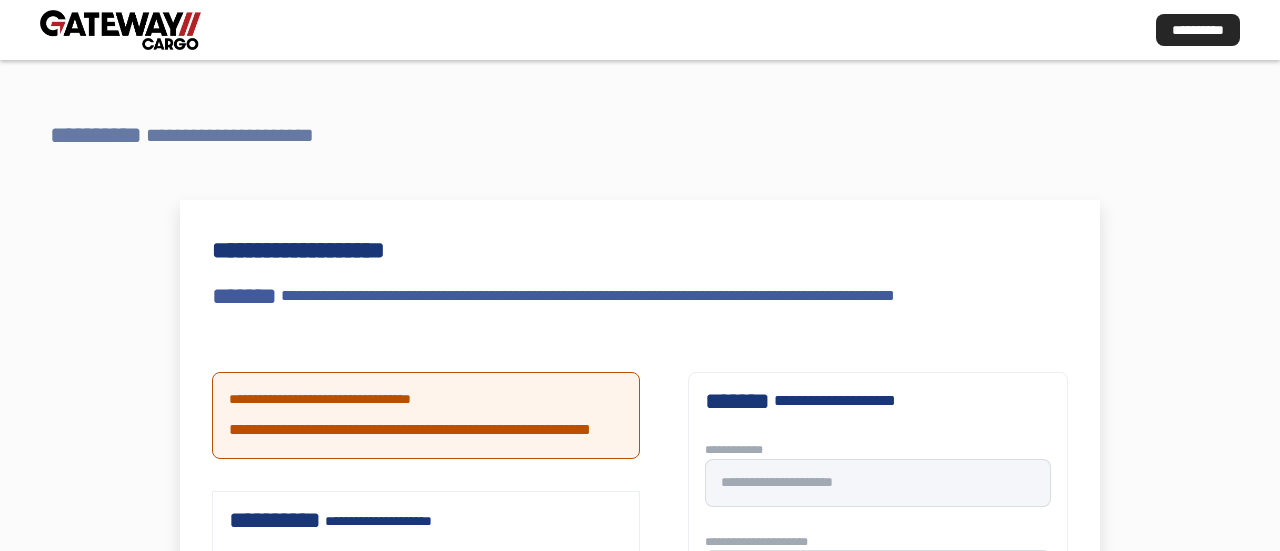 scroll, scrollTop: 0, scrollLeft: 0, axis: both 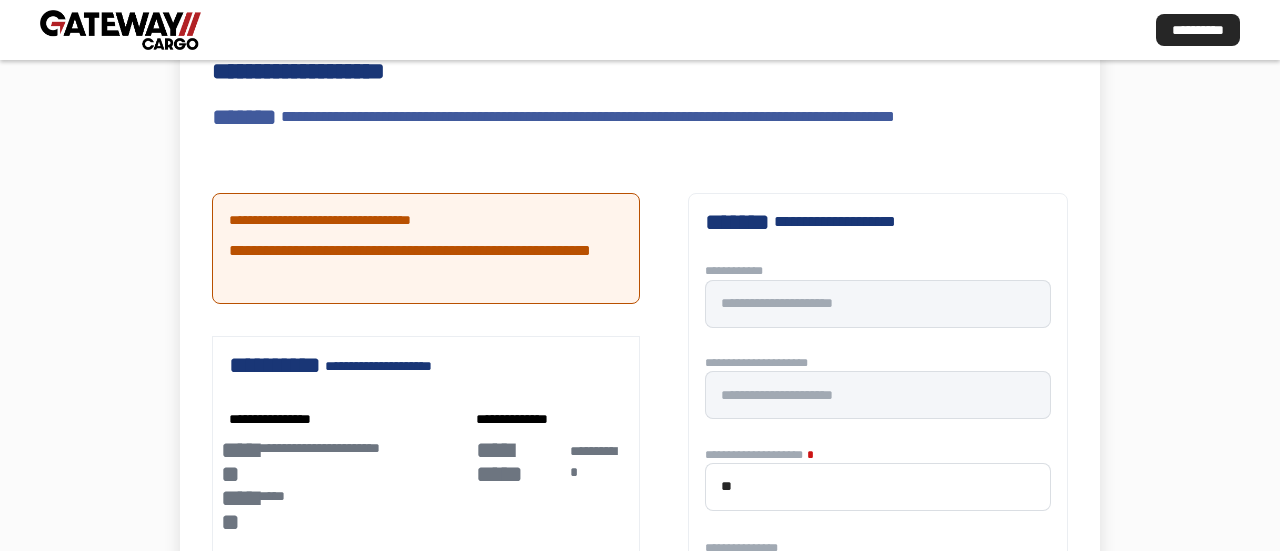 type 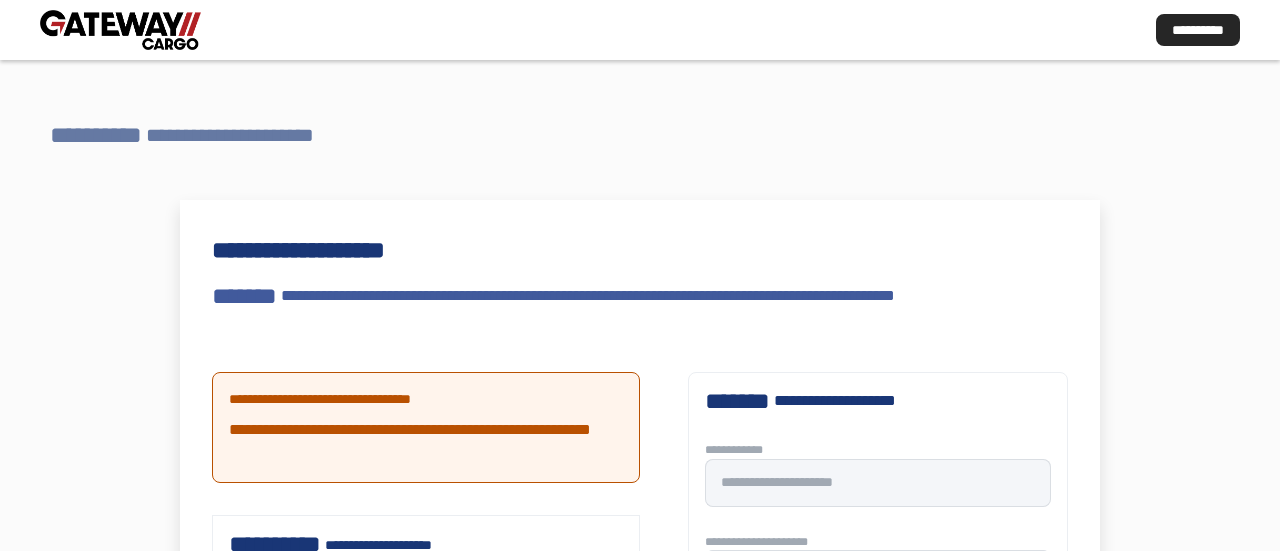 scroll, scrollTop: 0, scrollLeft: 0, axis: both 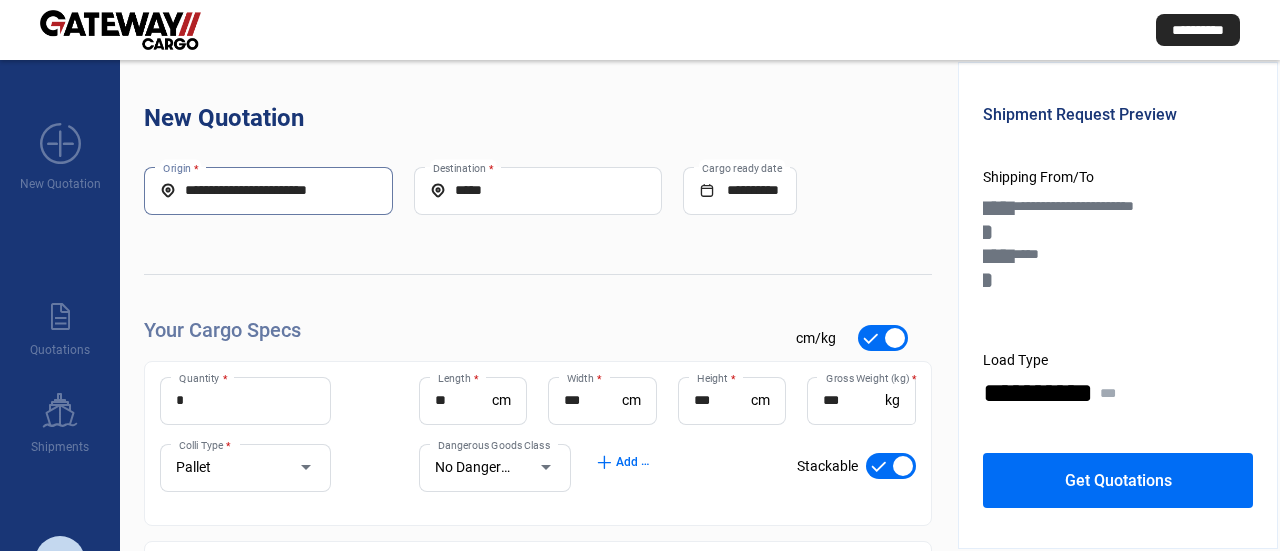click on "**********" at bounding box center [268, 191] 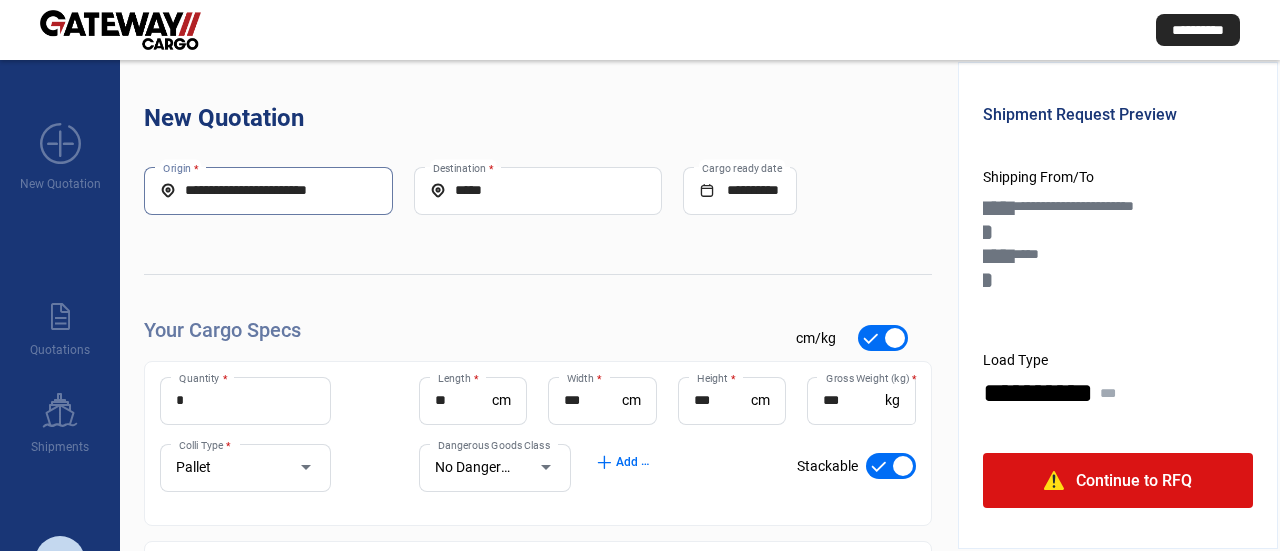 click on "**********" at bounding box center [268, 190] 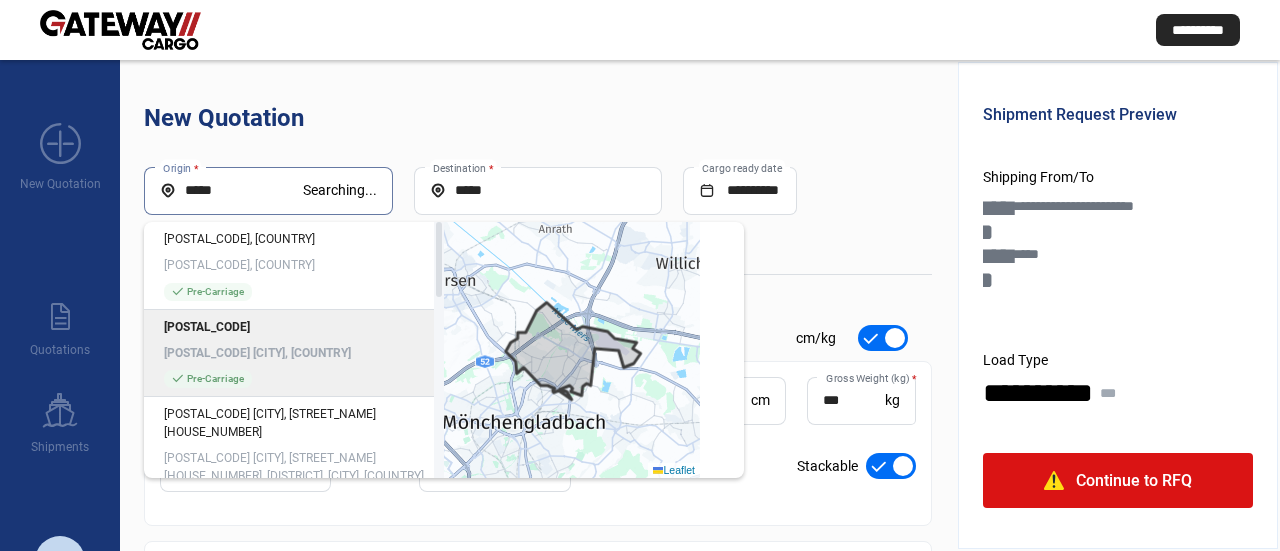 type on "*****" 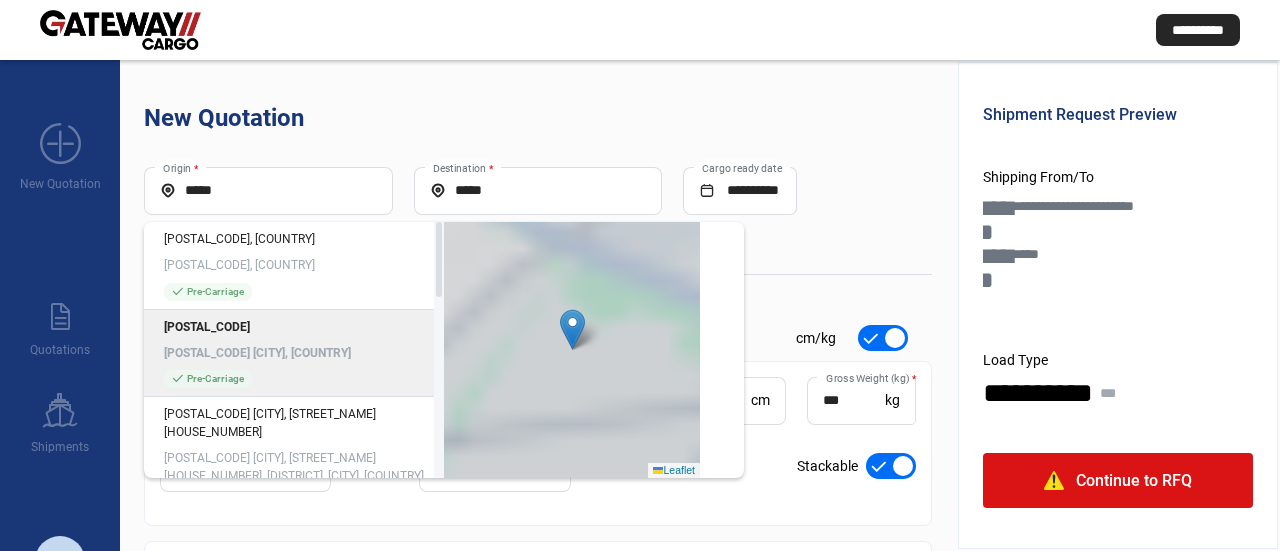 click on "[POSTAL_CODE] [CITY], [COUNTRY]" at bounding box center (294, 353) 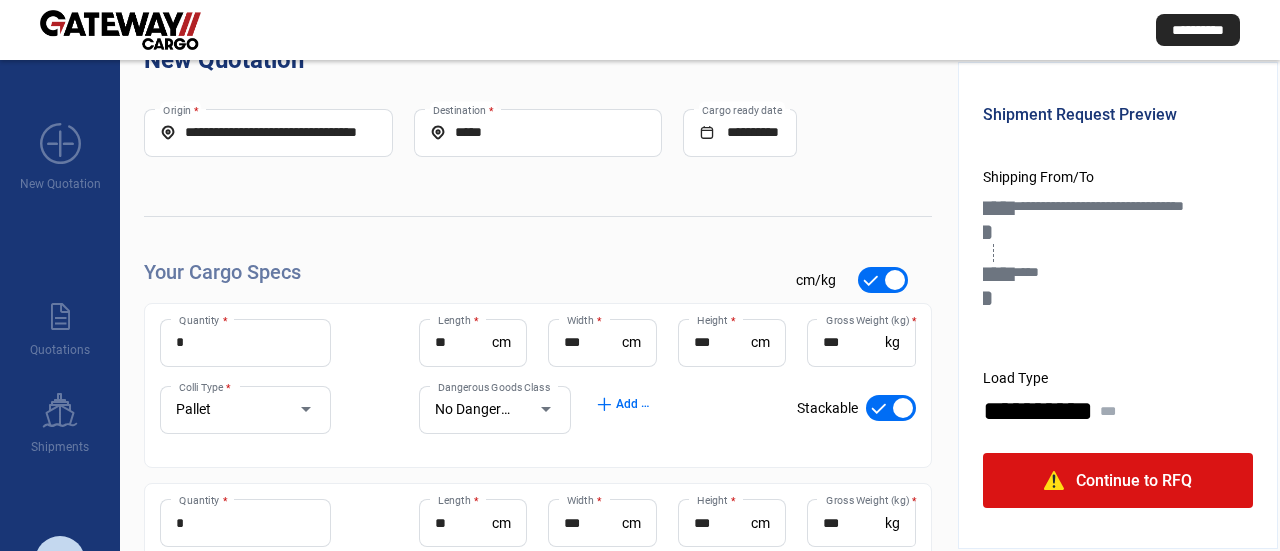 scroll, scrollTop: 100, scrollLeft: 0, axis: vertical 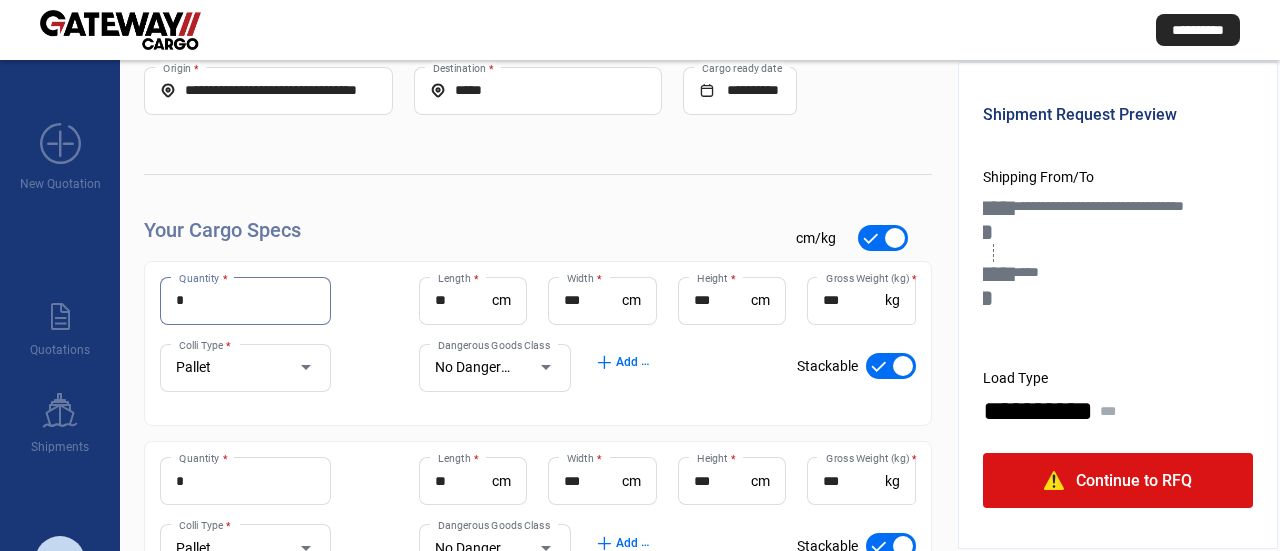 drag, startPoint x: 250, startPoint y: 291, endPoint x: 121, endPoint y: 298, distance: 129.18979 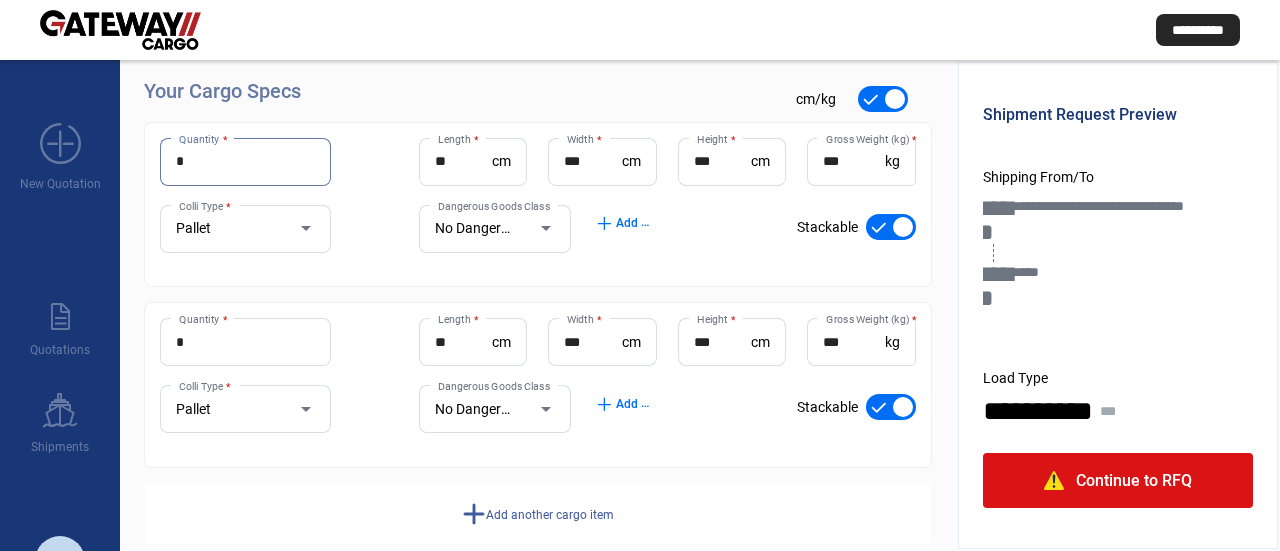 scroll, scrollTop: 271, scrollLeft: 0, axis: vertical 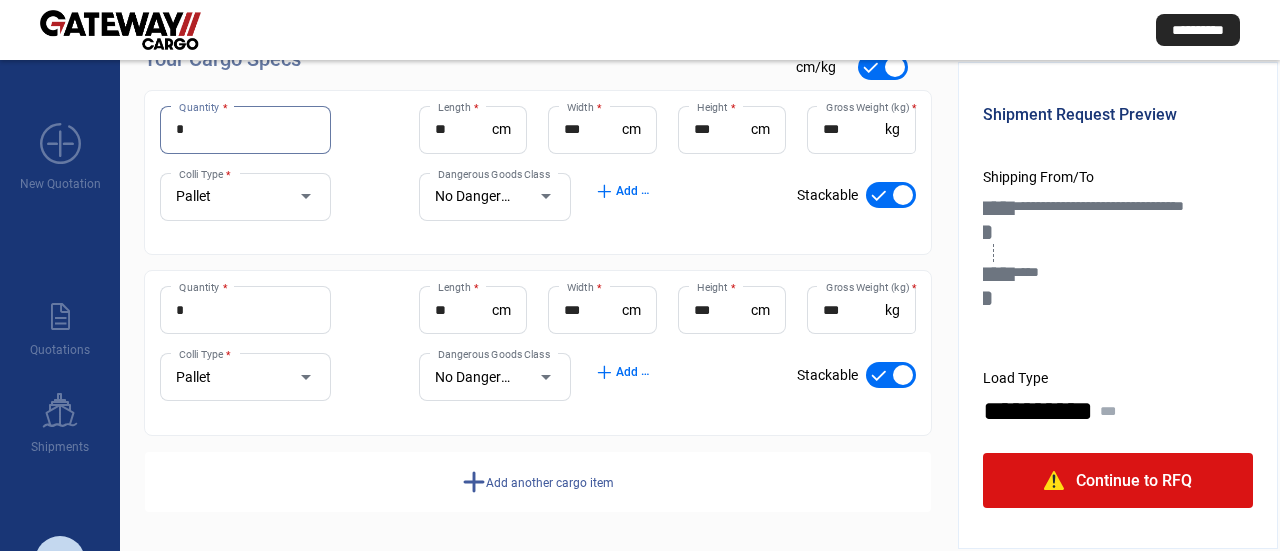 type on "*" 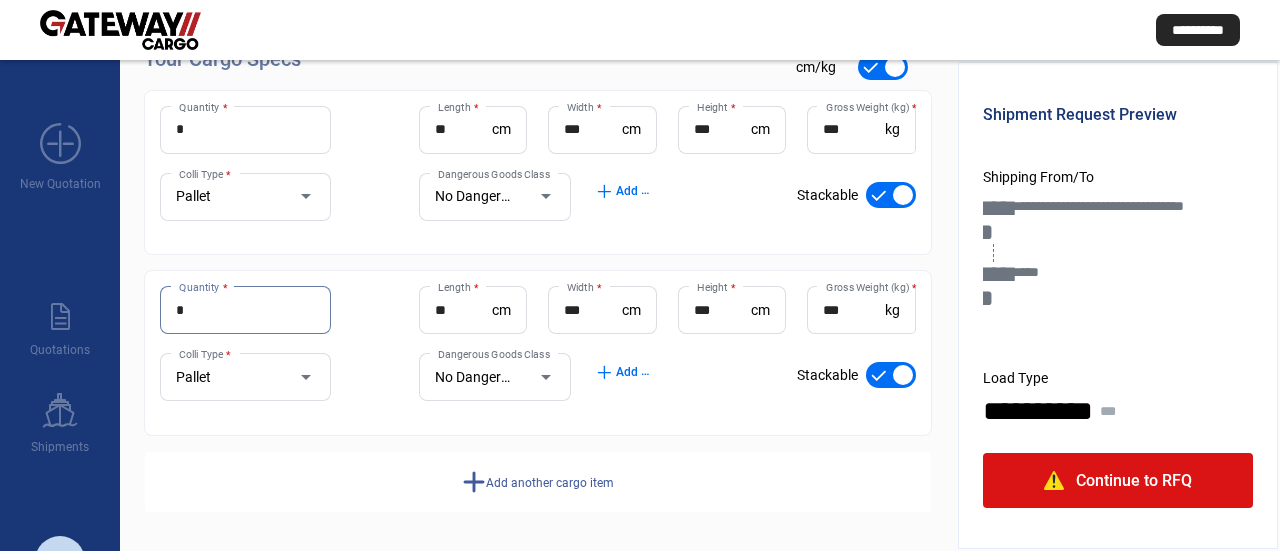 drag, startPoint x: 253, startPoint y: 315, endPoint x: 171, endPoint y: 321, distance: 82.219215 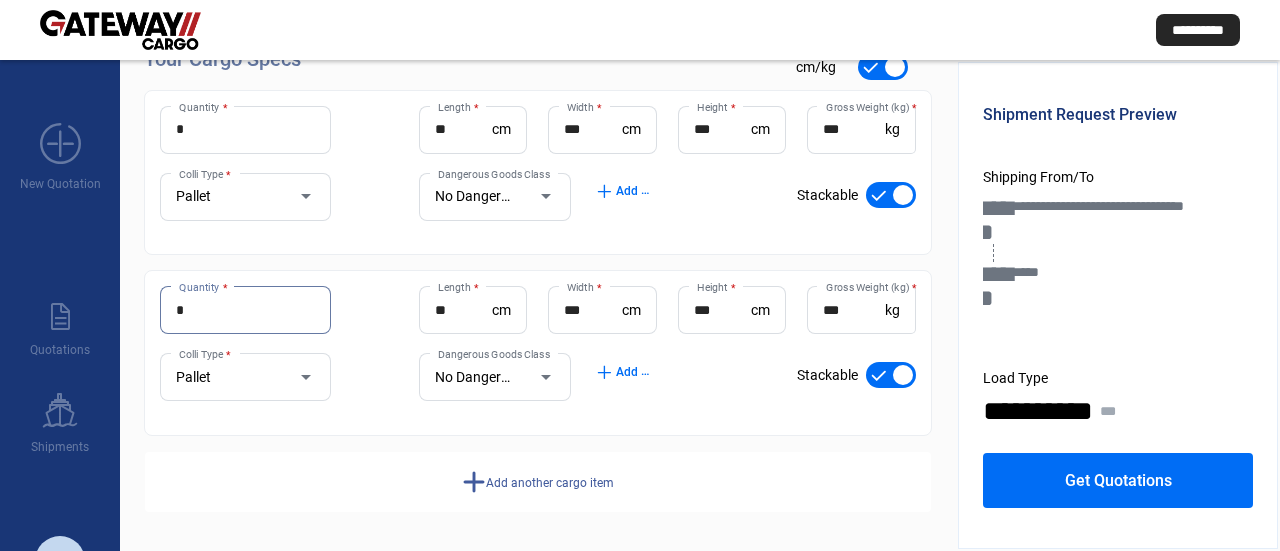 type on "*" 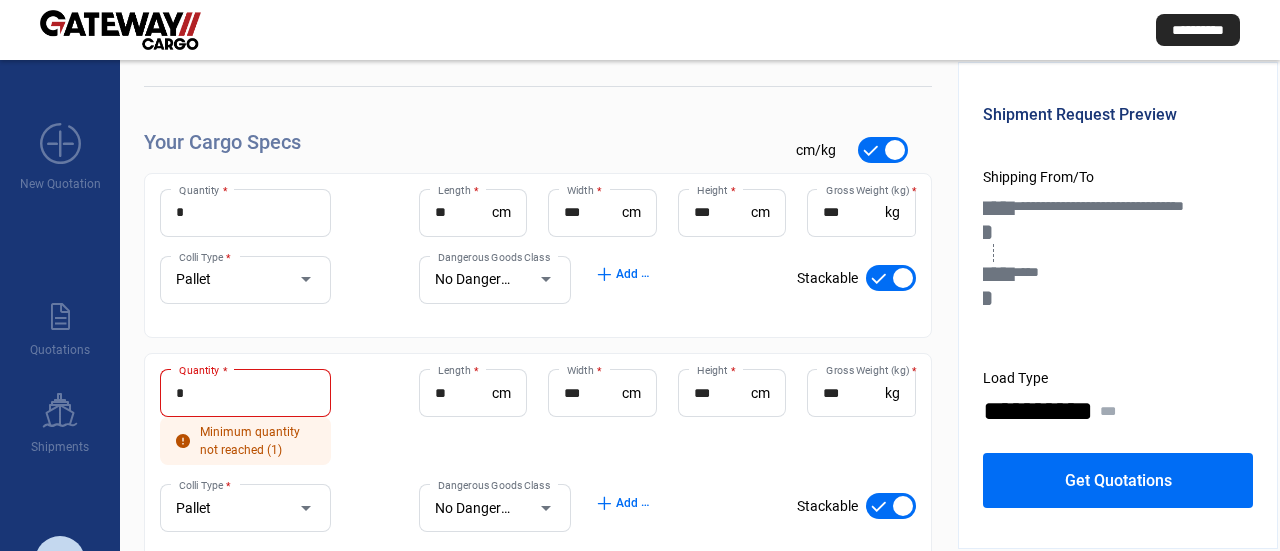 scroll, scrollTop: 200, scrollLeft: 0, axis: vertical 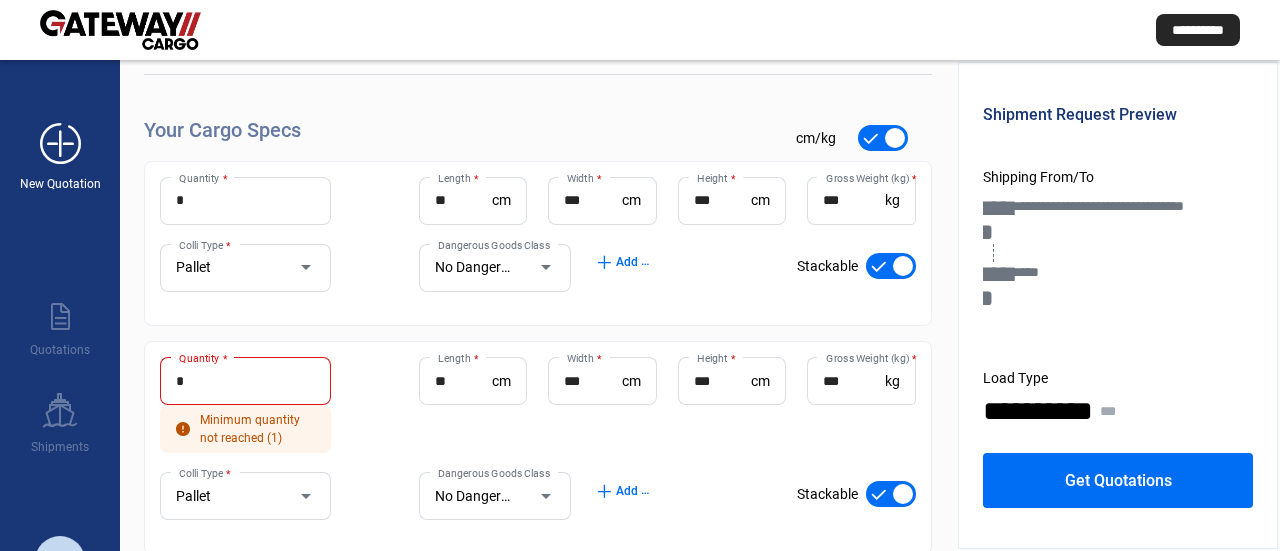 click on "add_new" at bounding box center [60, 144] 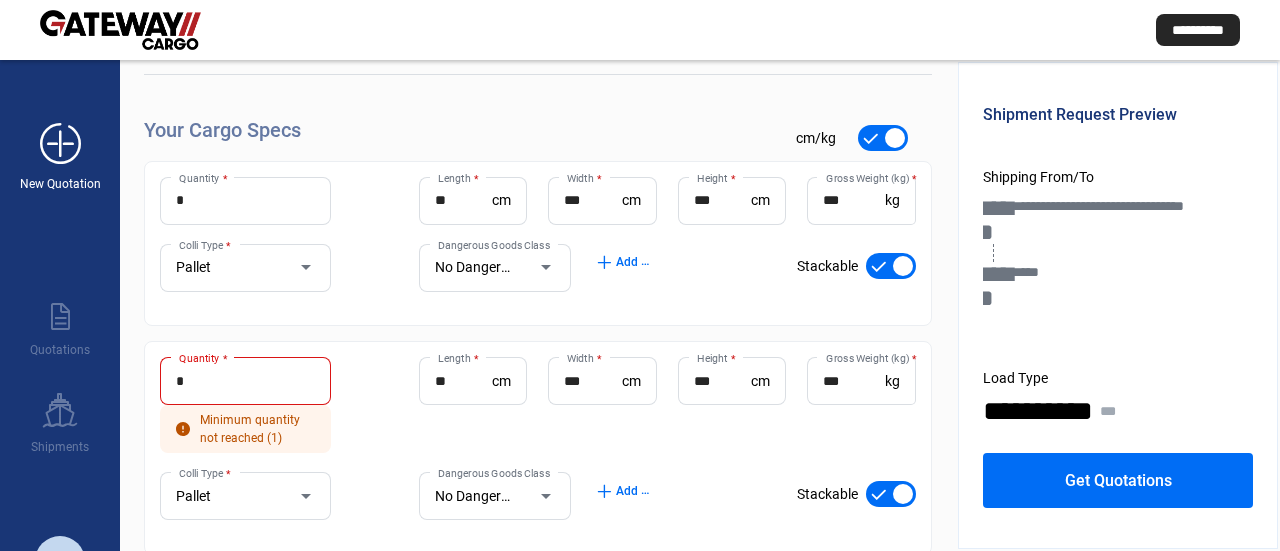 click on "add_new" at bounding box center [60, 144] 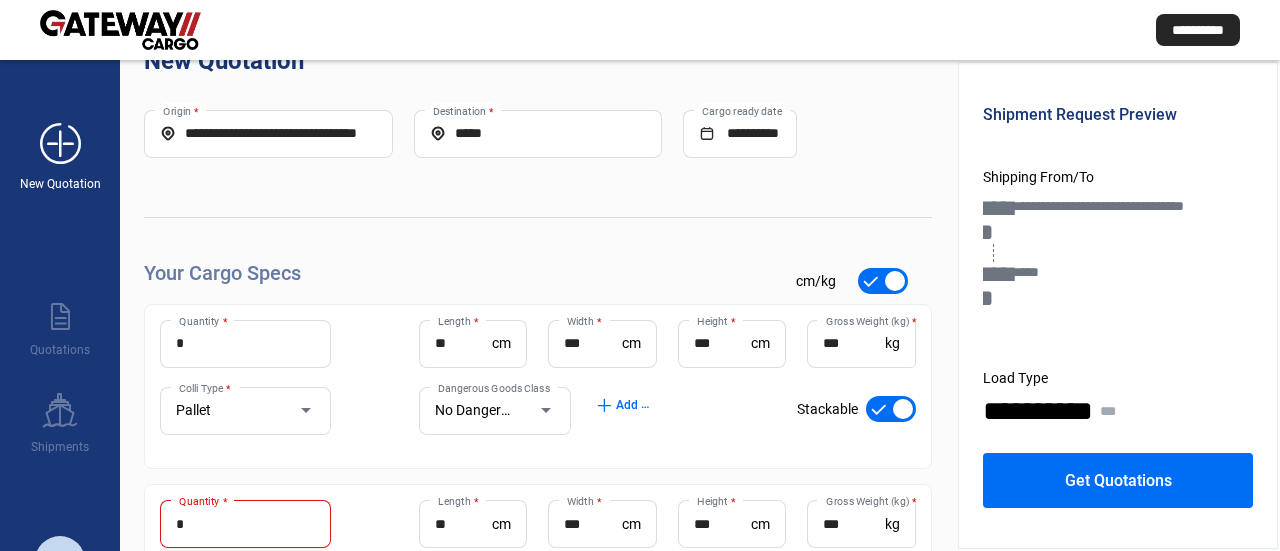 scroll, scrollTop: 0, scrollLeft: 0, axis: both 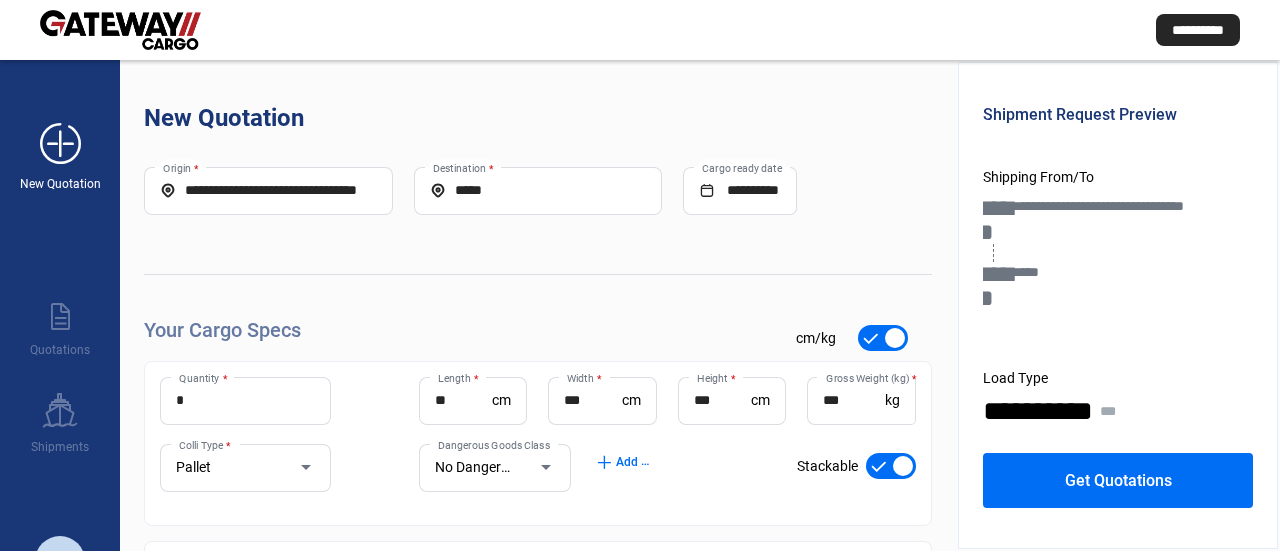 click on "add_new" at bounding box center (60, 144) 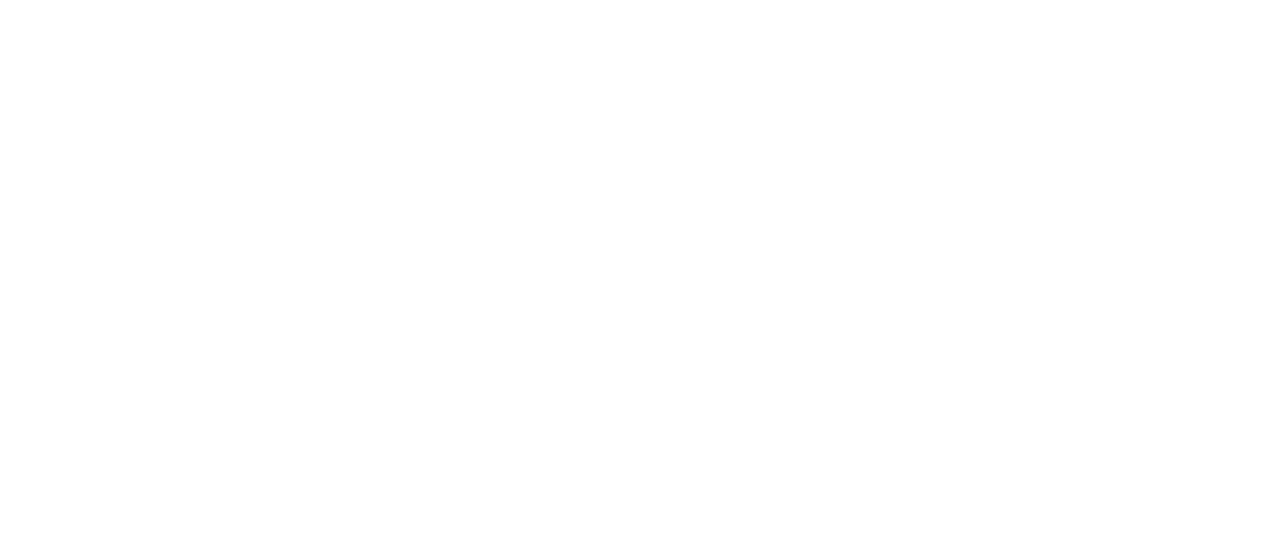 scroll, scrollTop: 0, scrollLeft: 0, axis: both 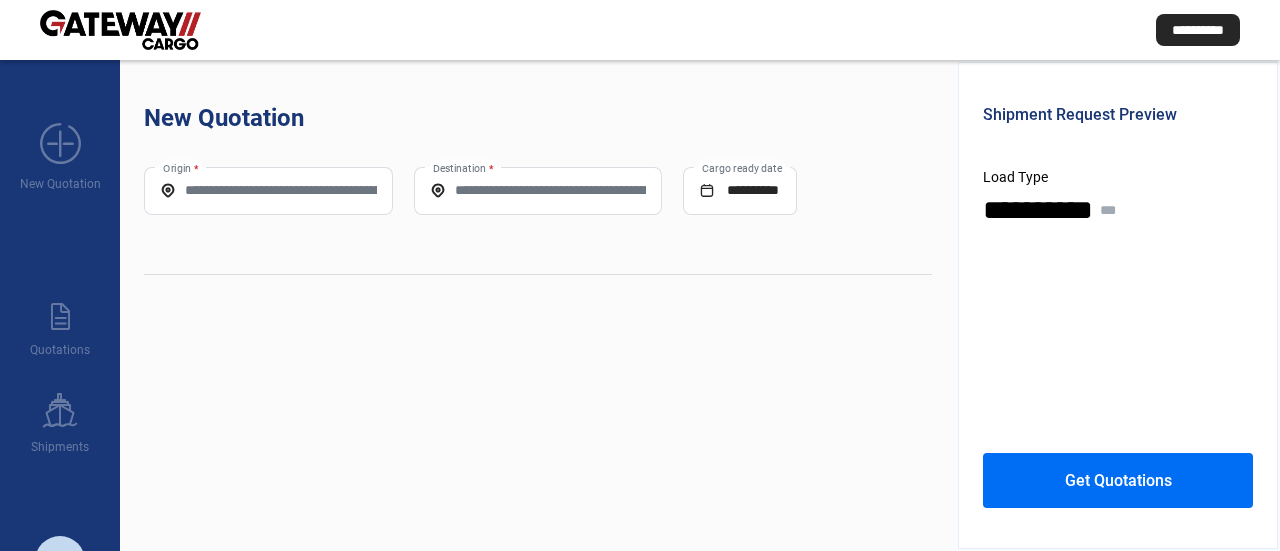 click on "Origin *" at bounding box center (268, 190) 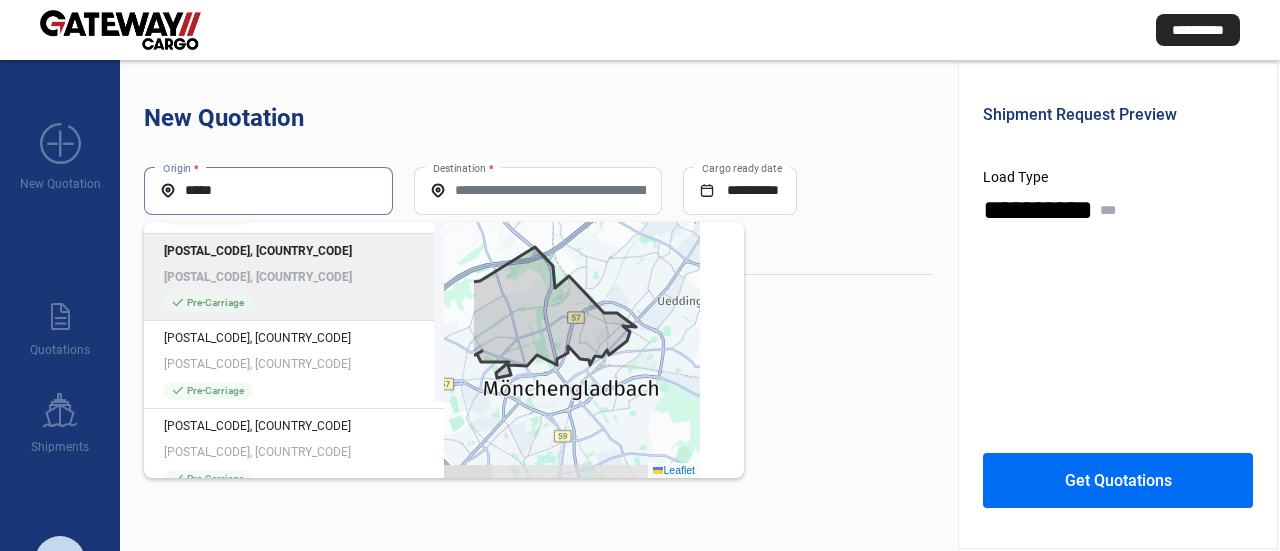 scroll, scrollTop: 0, scrollLeft: 0, axis: both 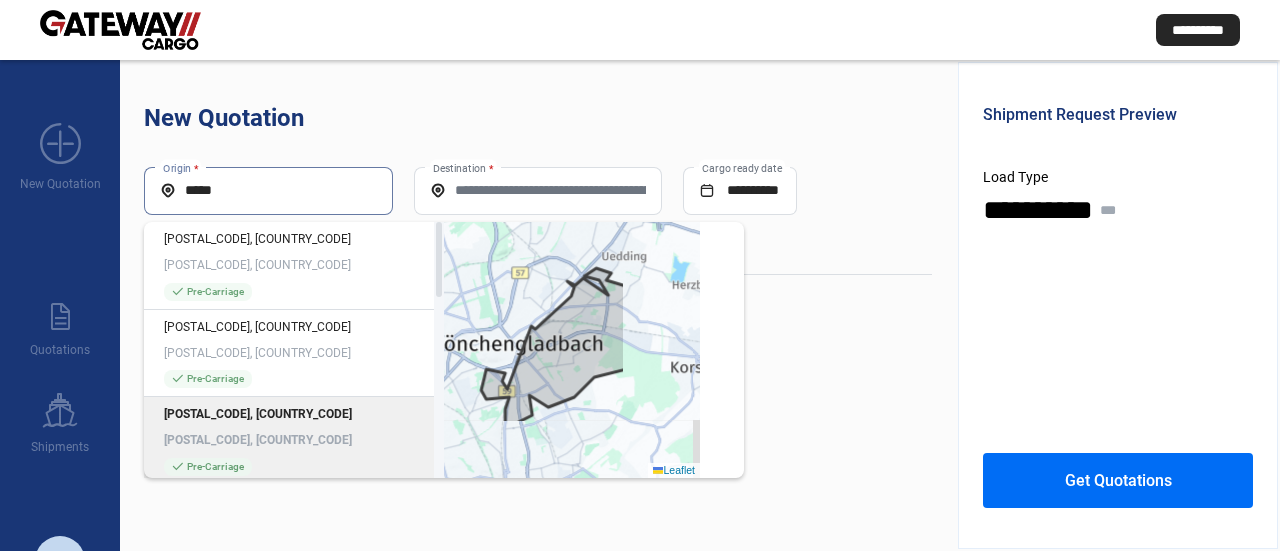 type on "*****" 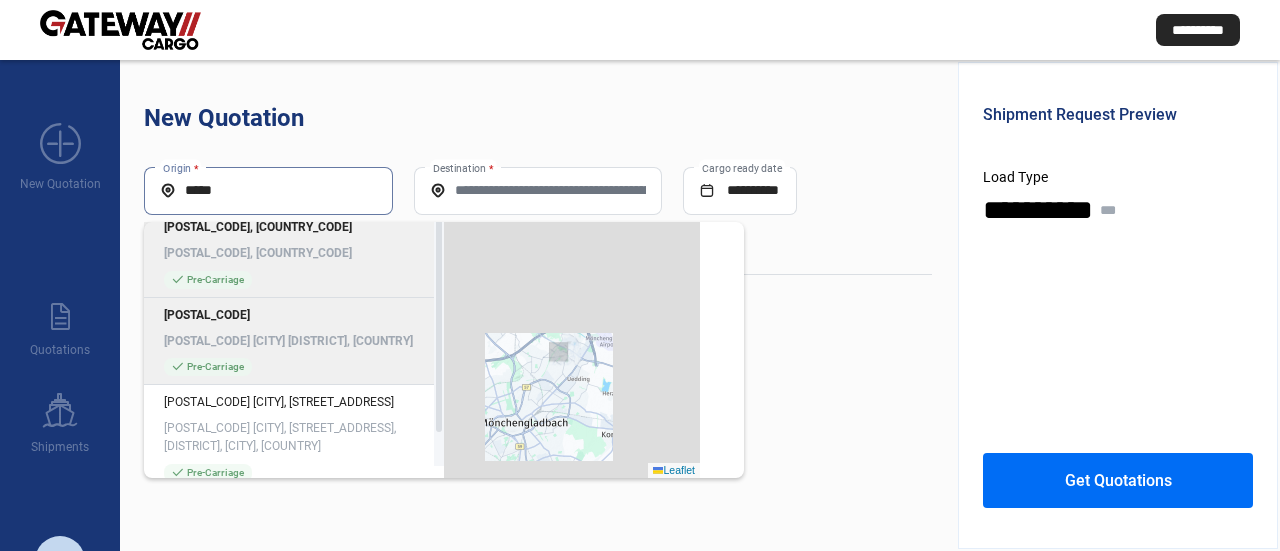 scroll, scrollTop: 0, scrollLeft: 0, axis: both 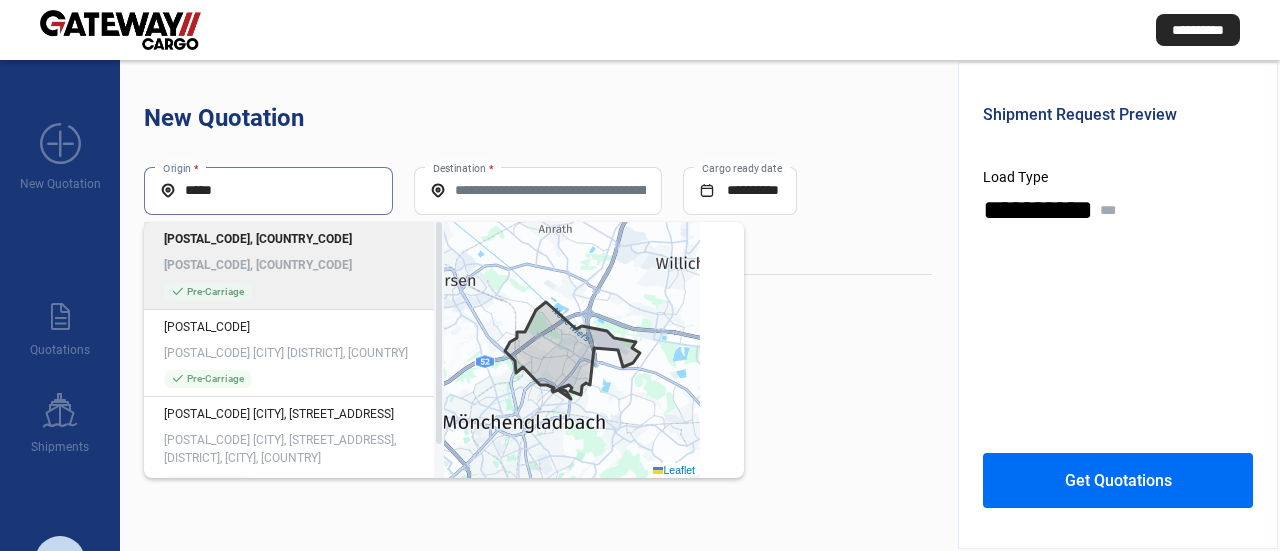 click on "check_mark  Pre-Carriage" at bounding box center [294, 291] 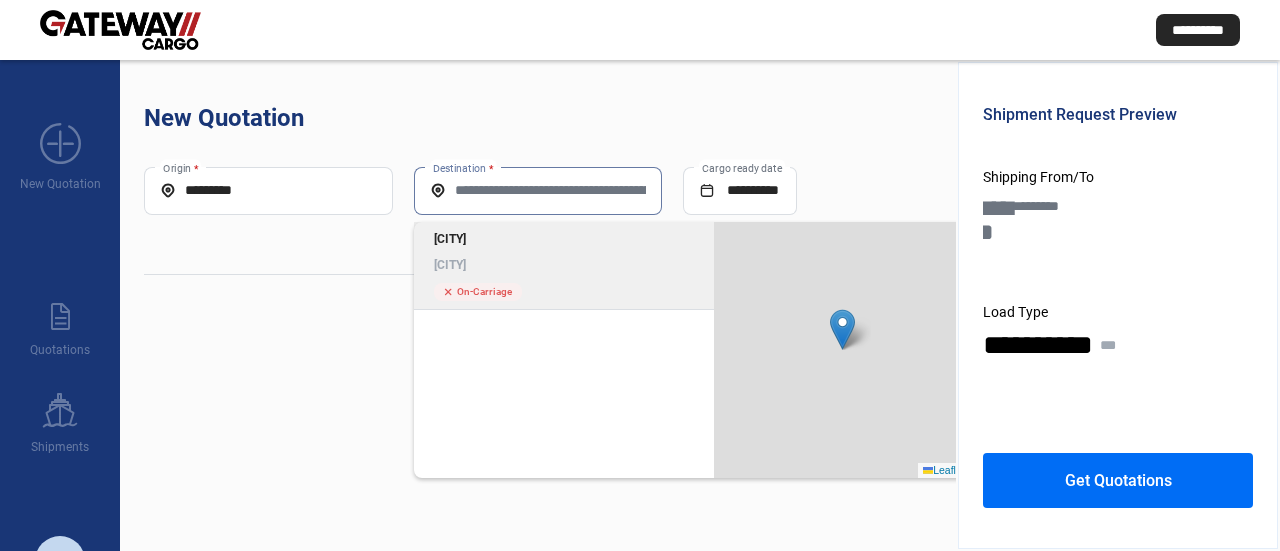 click on "Destination *" at bounding box center [538, 190] 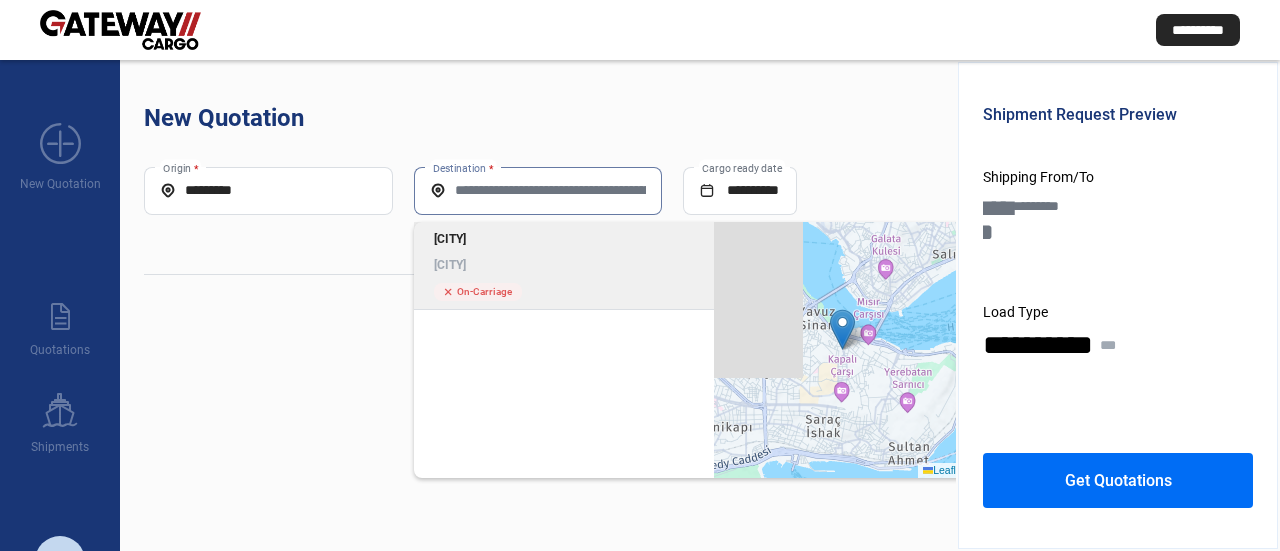 click on "[CITY]" at bounding box center (564, 265) 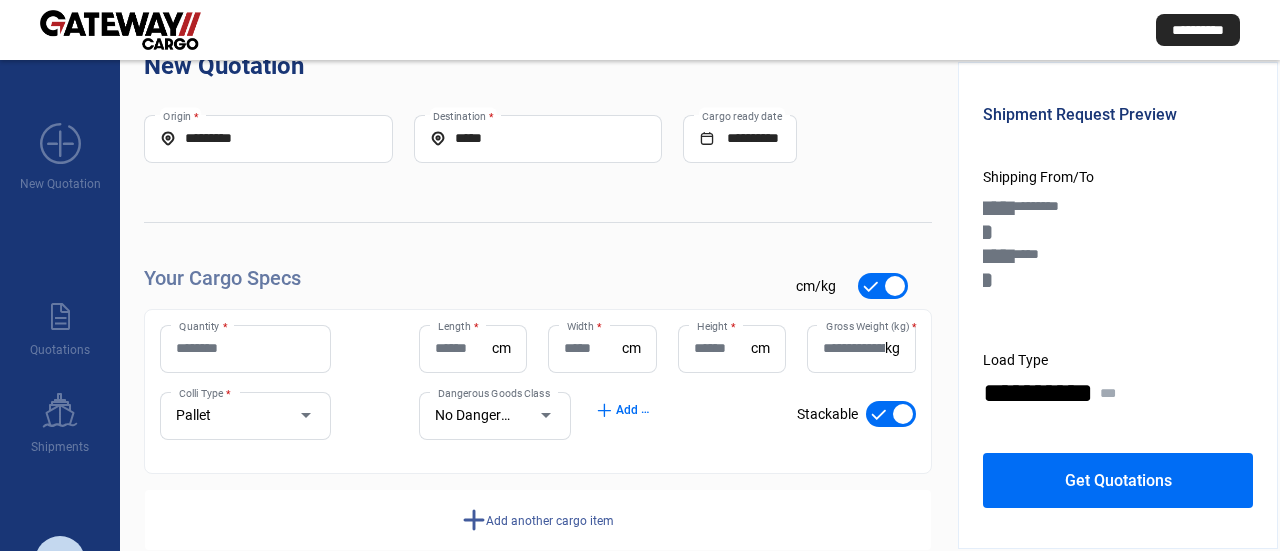 scroll, scrollTop: 91, scrollLeft: 0, axis: vertical 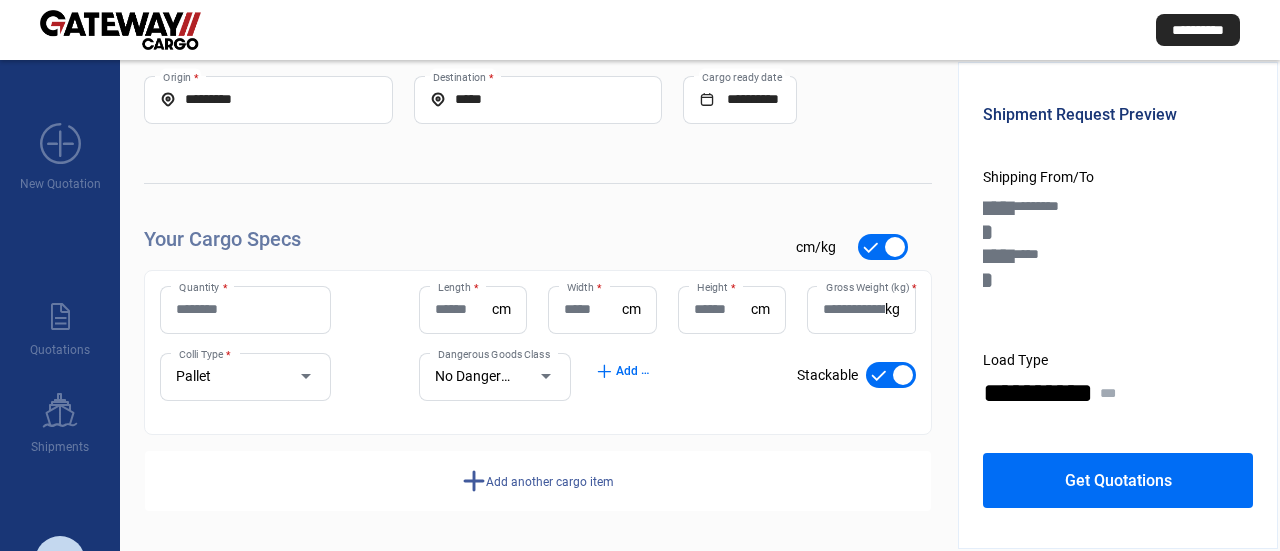 click on "Quantity *" at bounding box center [245, 309] 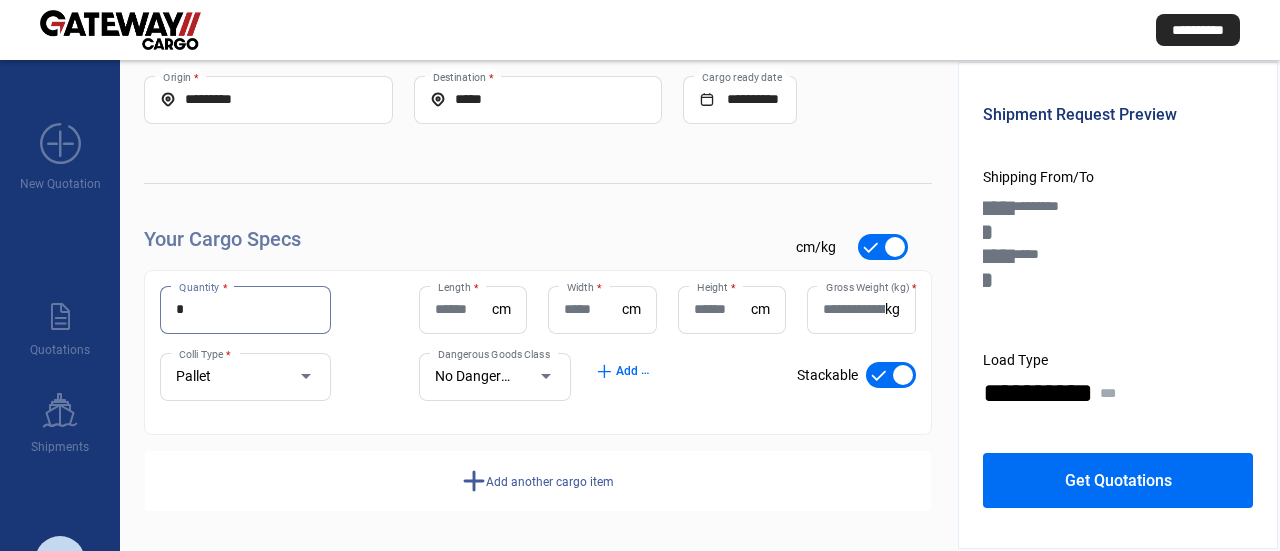 type on "*" 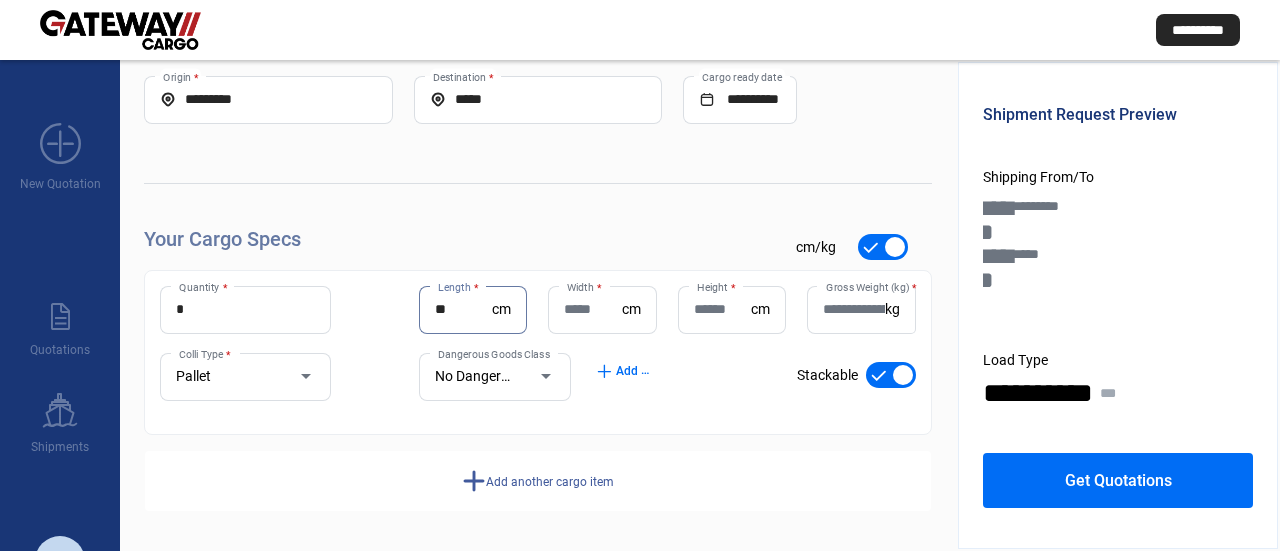 type on "**" 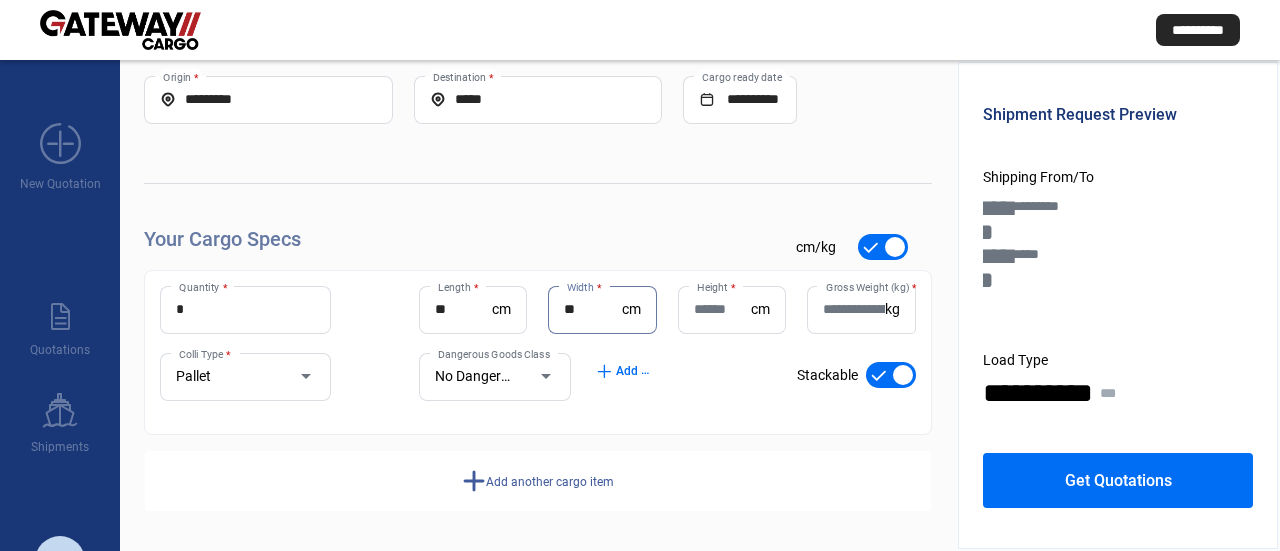 type on "**" 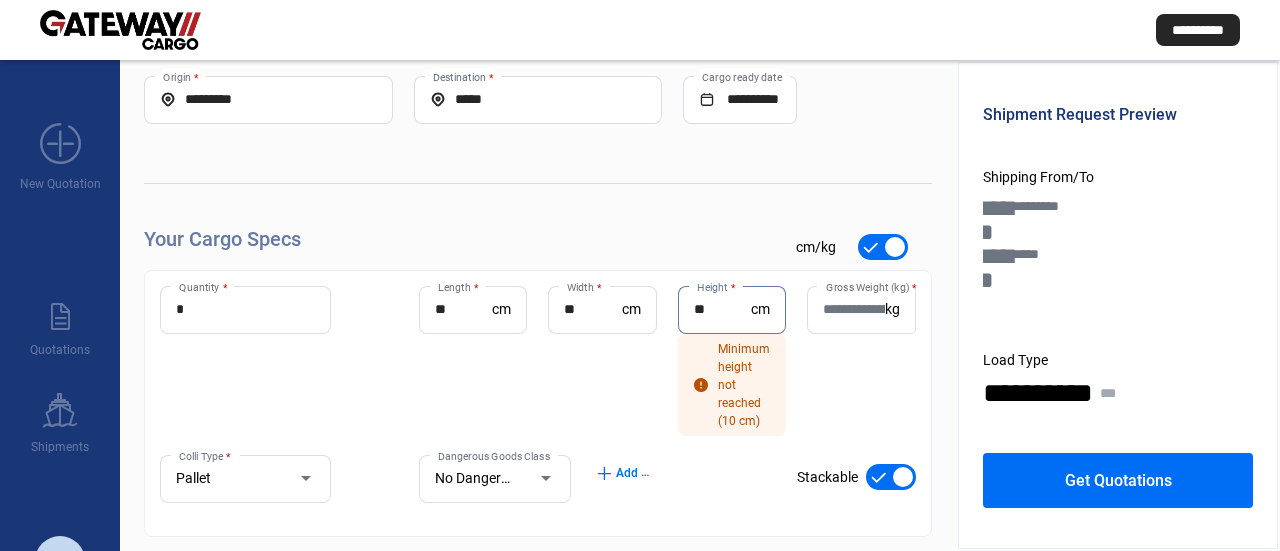 type on "**" 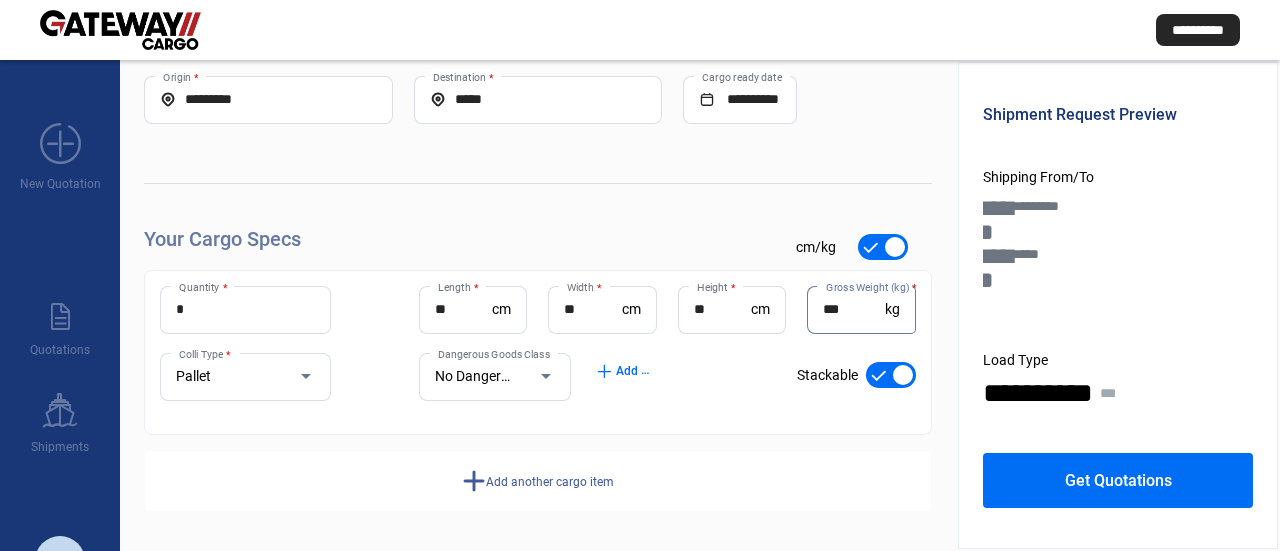 scroll, scrollTop: 100, scrollLeft: 0, axis: vertical 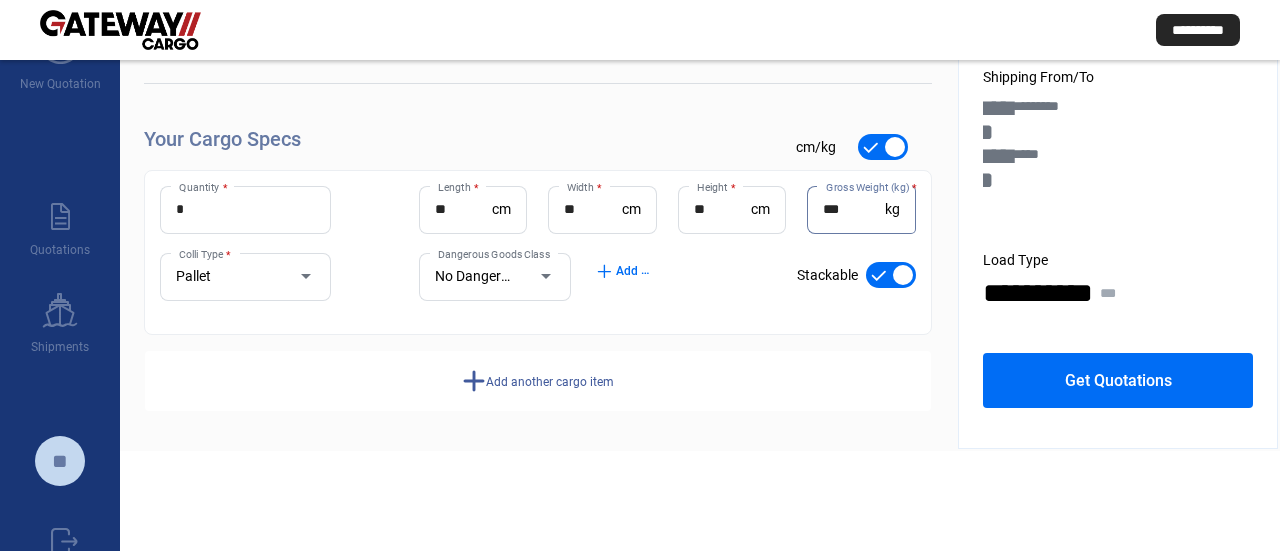 type on "***" 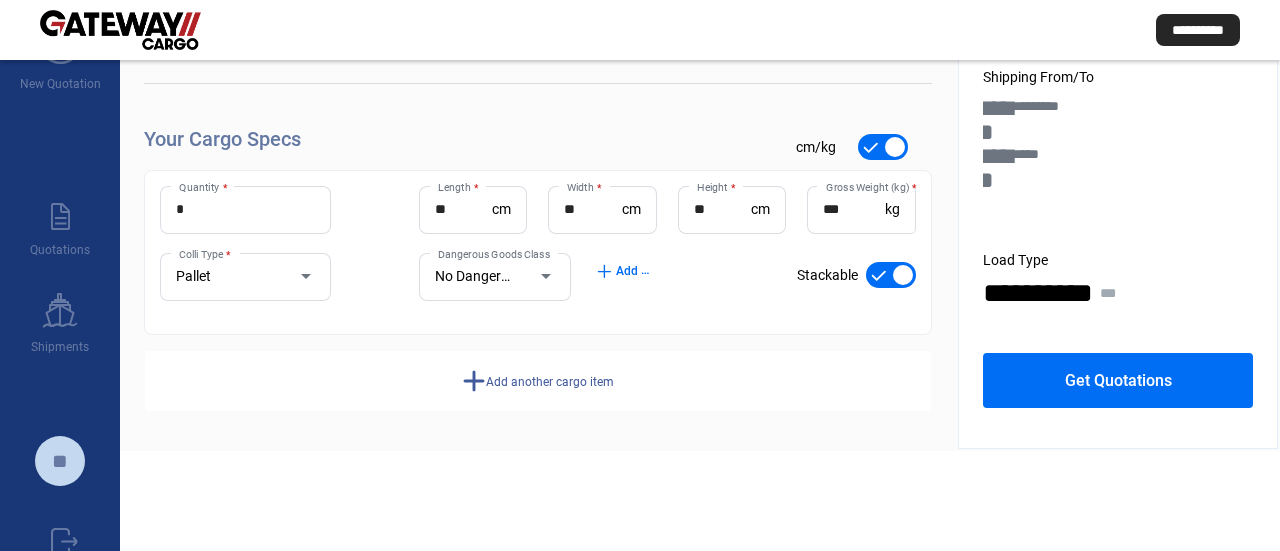 click on "Get Quotations" at bounding box center [1118, 380] 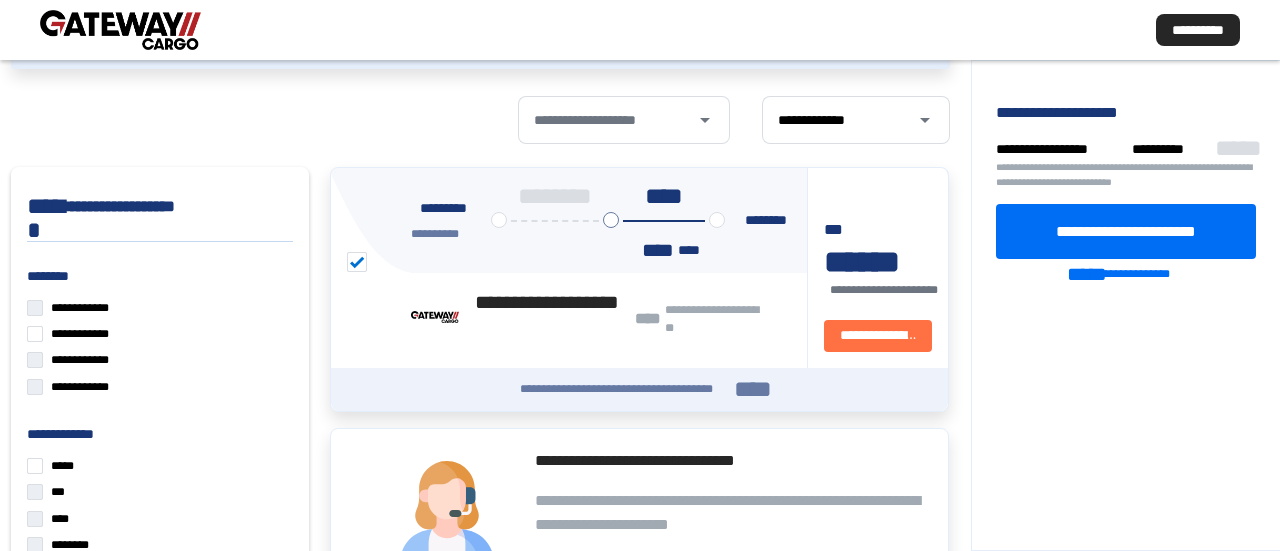 scroll, scrollTop: 68, scrollLeft: 0, axis: vertical 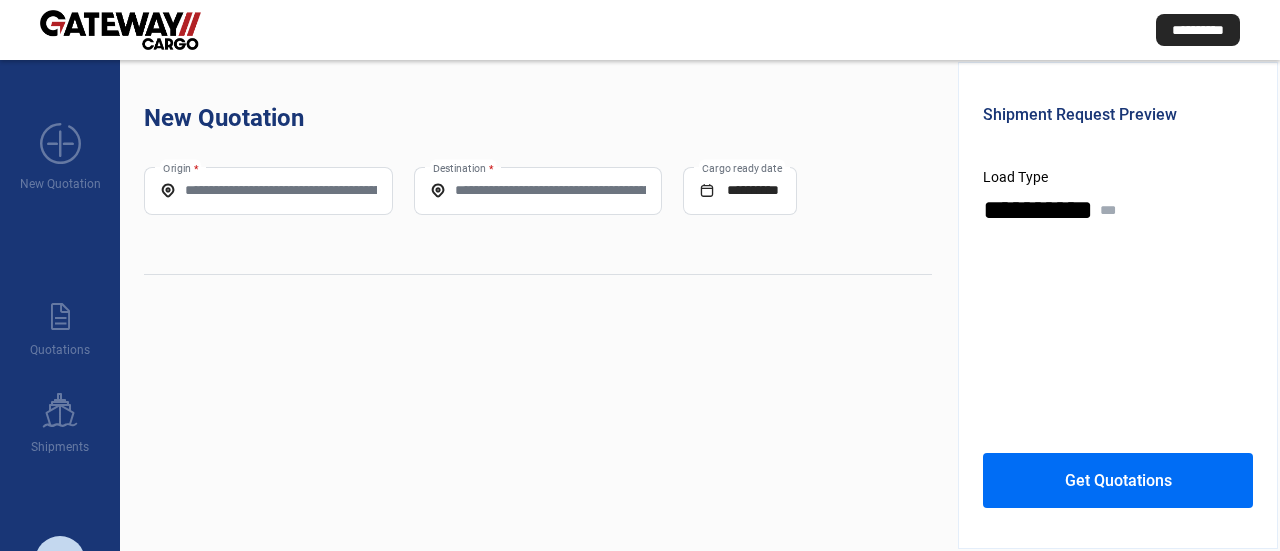 click on "Origin *" at bounding box center [268, 190] 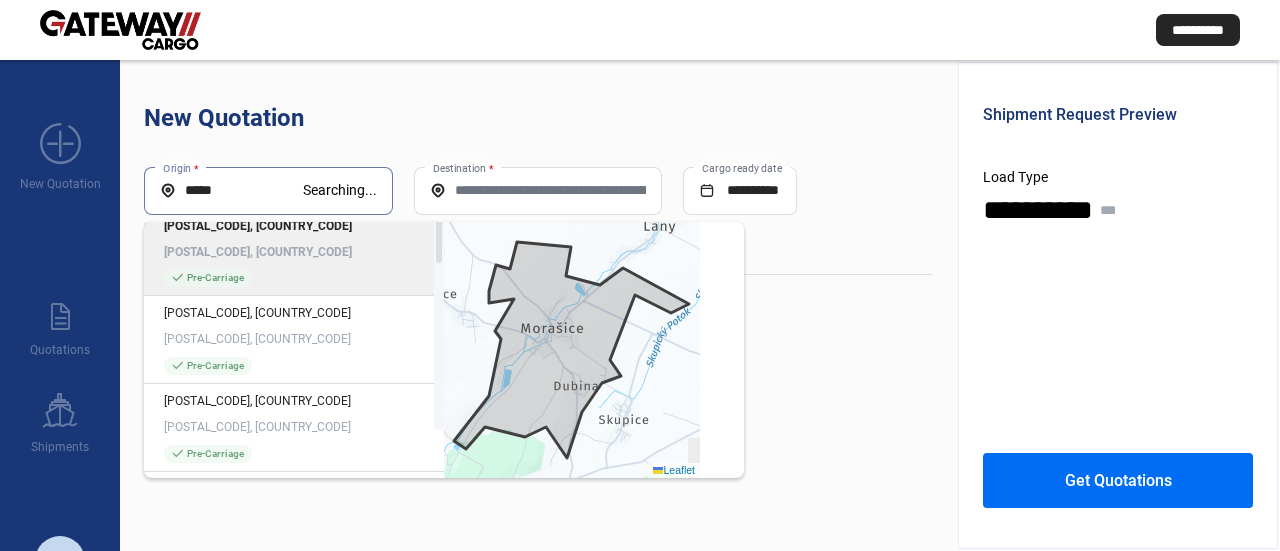 scroll, scrollTop: 0, scrollLeft: 0, axis: both 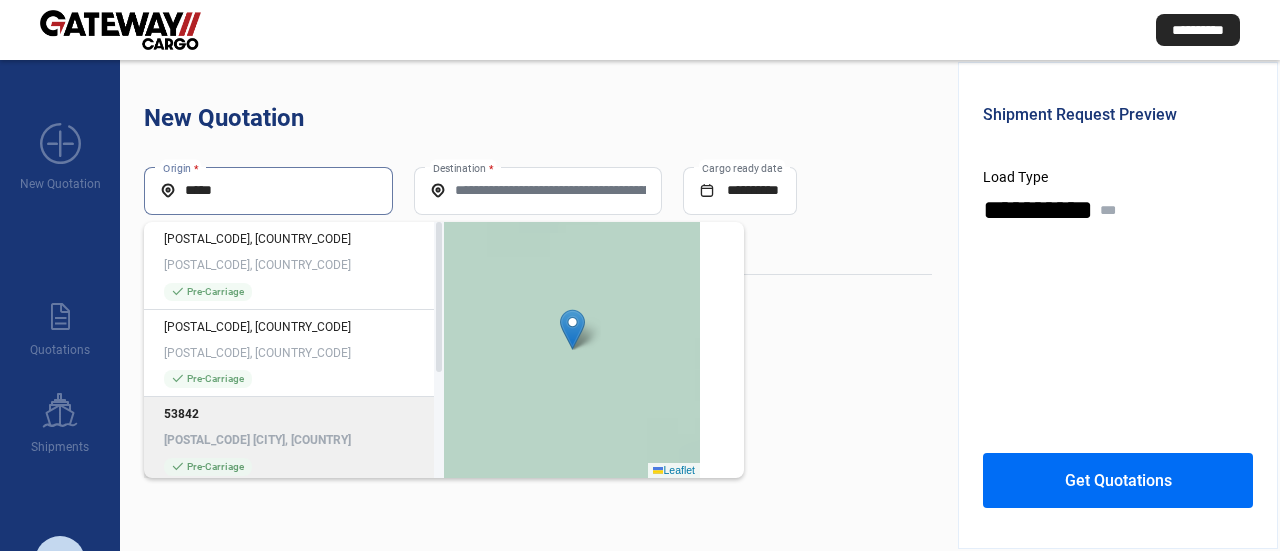 type on "*****" 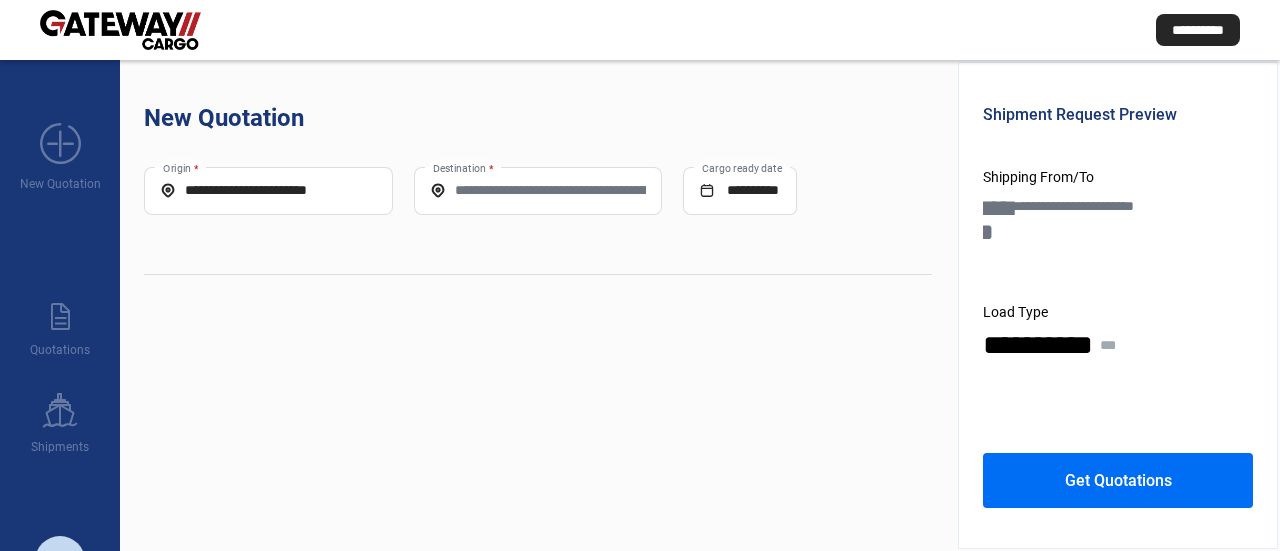 click on "Destination *" at bounding box center [538, 190] 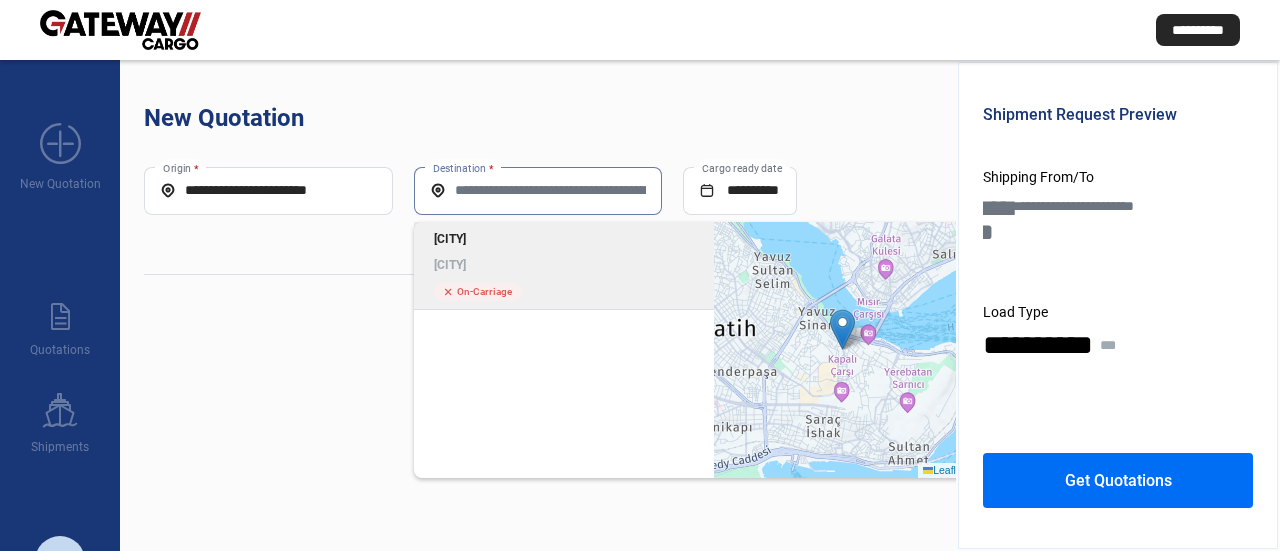 click on "[CITY]" at bounding box center [564, 265] 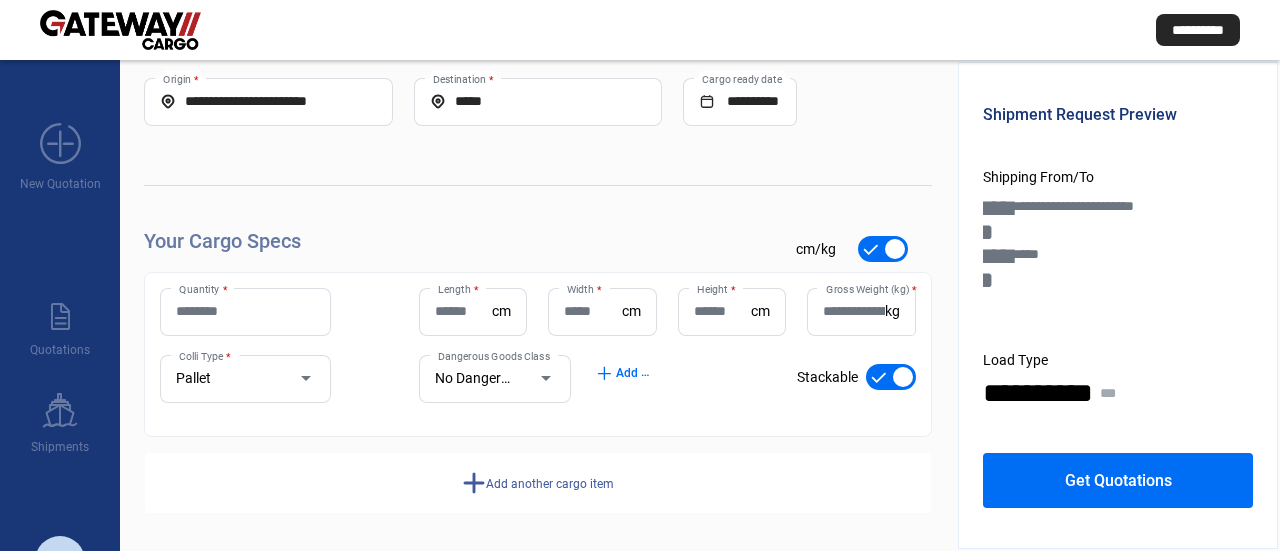 scroll, scrollTop: 91, scrollLeft: 0, axis: vertical 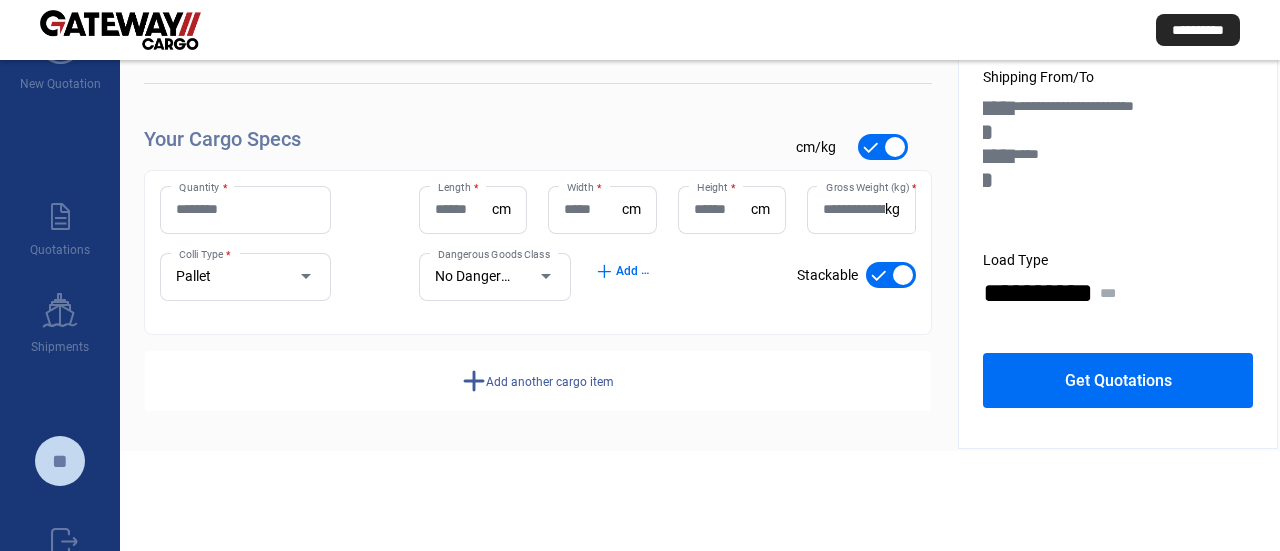 click on "add" at bounding box center [474, 381] 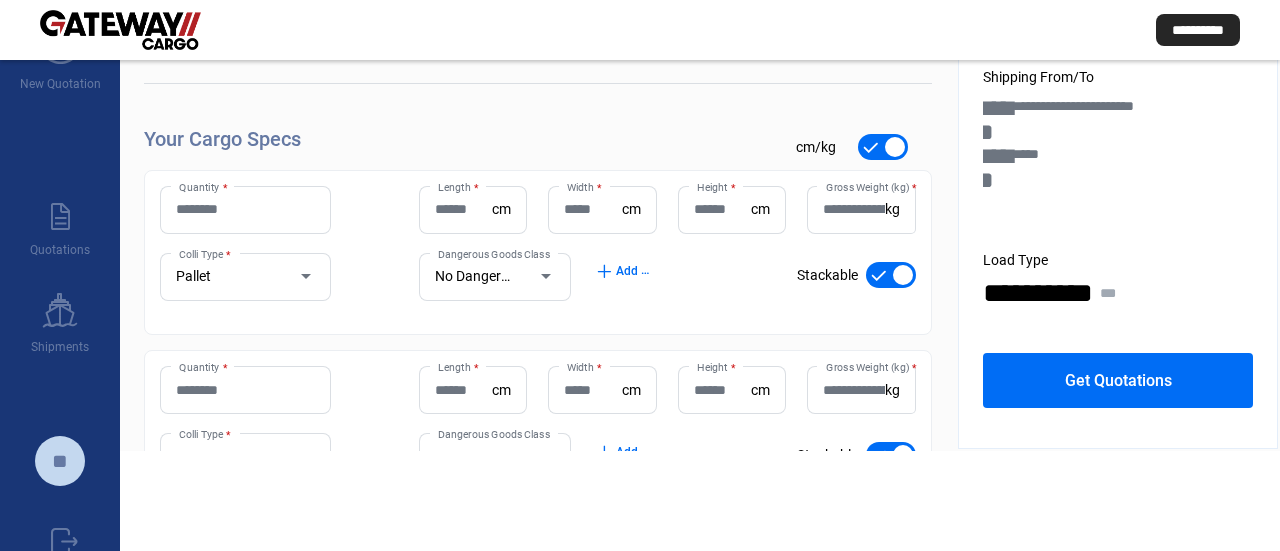 click on "Quantity *" at bounding box center [245, 209] 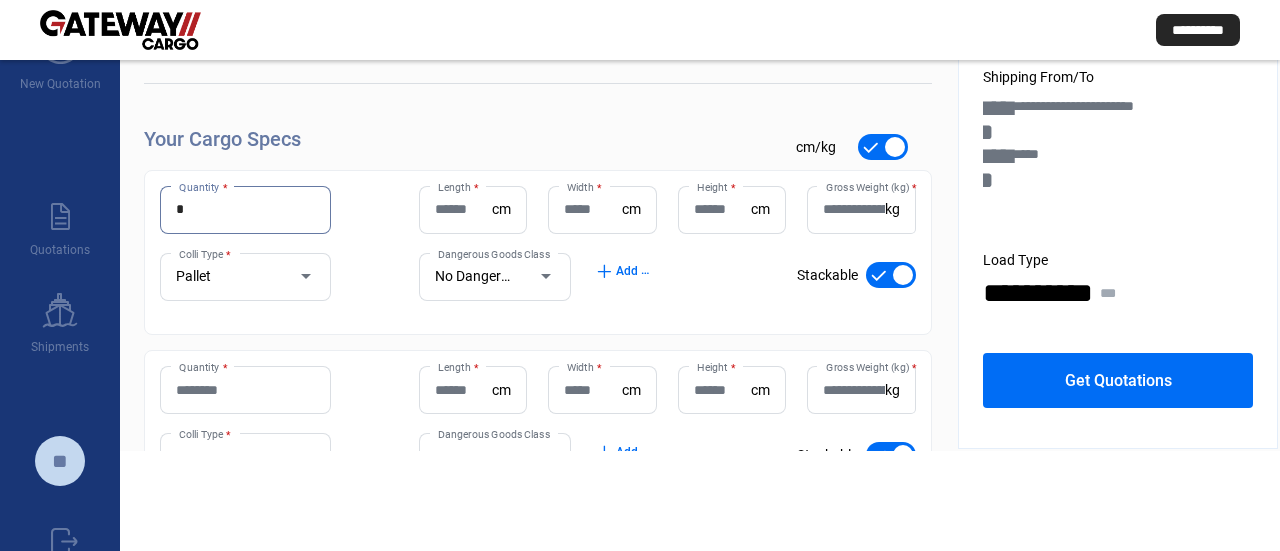 type on "*" 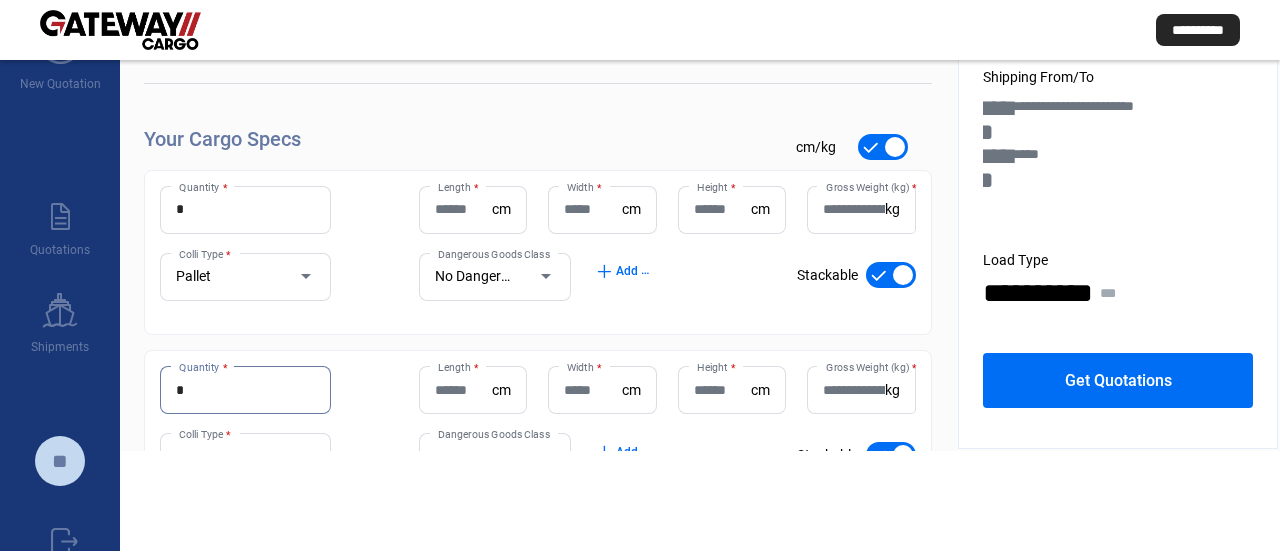type on "*" 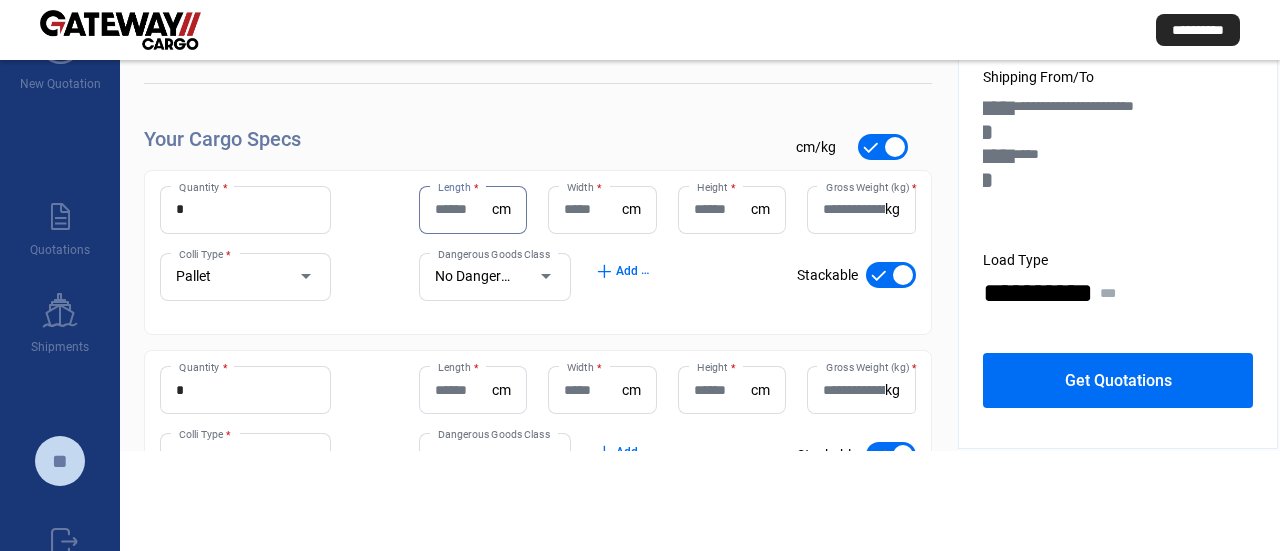 click on "Length  *" at bounding box center [463, 209] 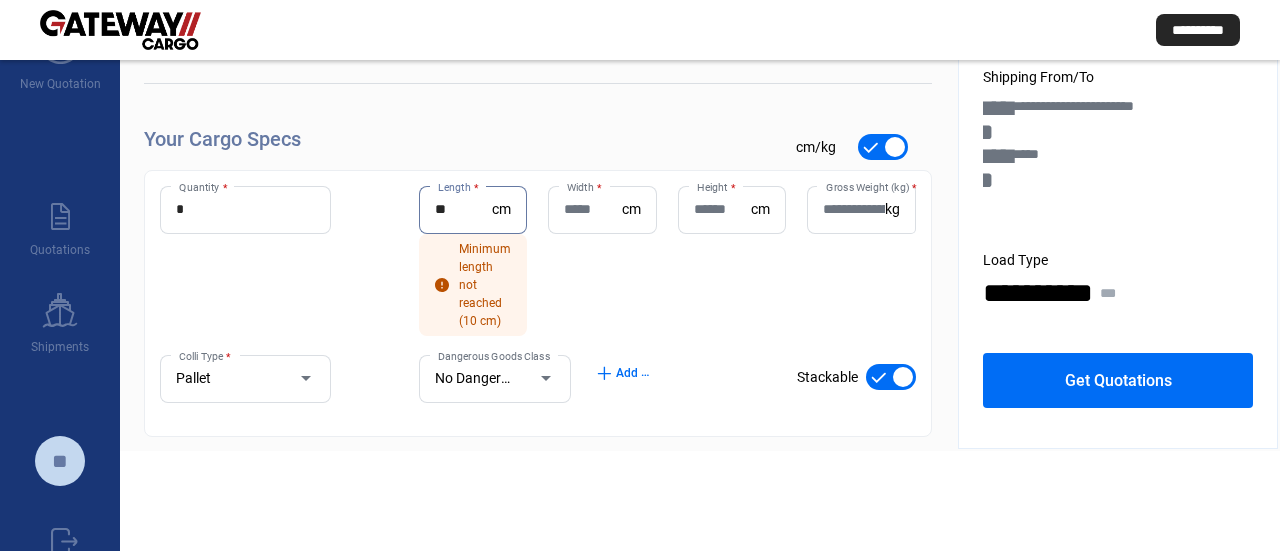 type on "**" 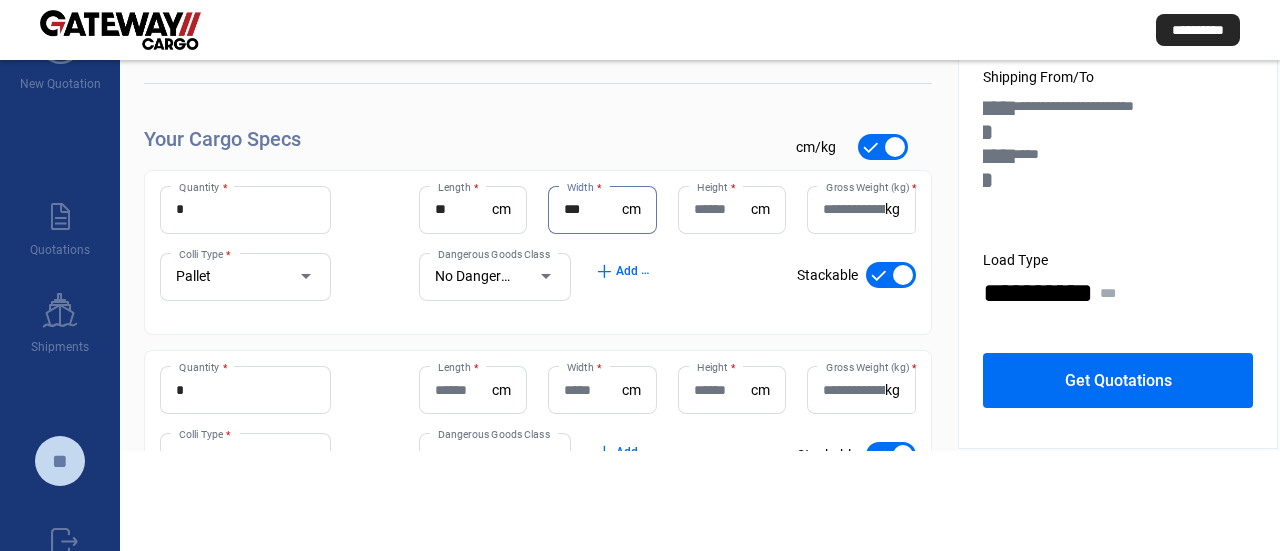 type on "***" 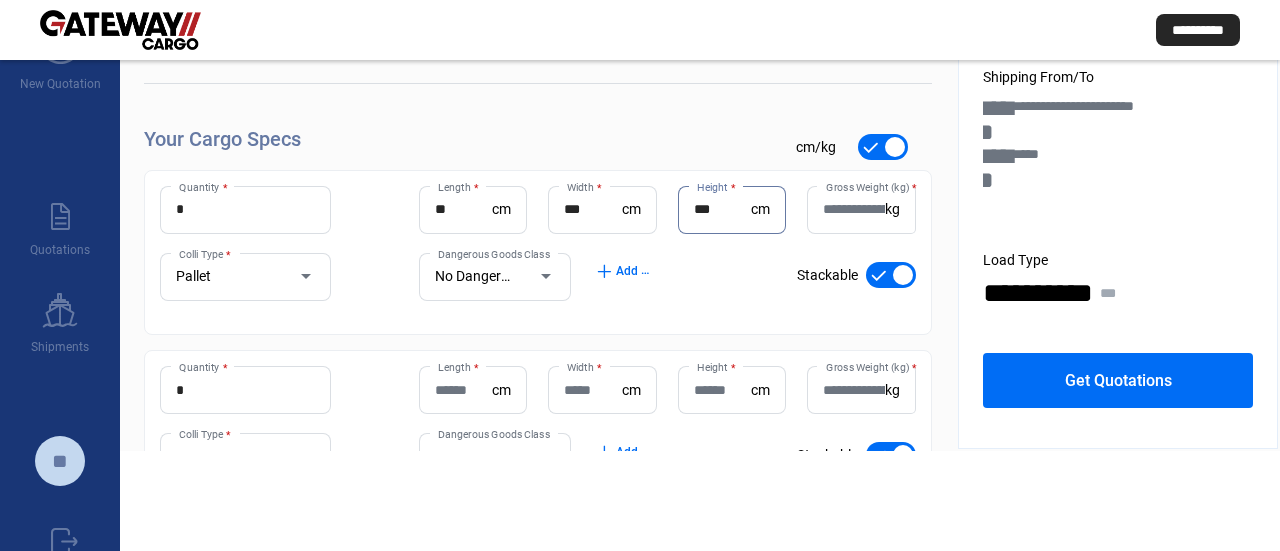 type on "***" 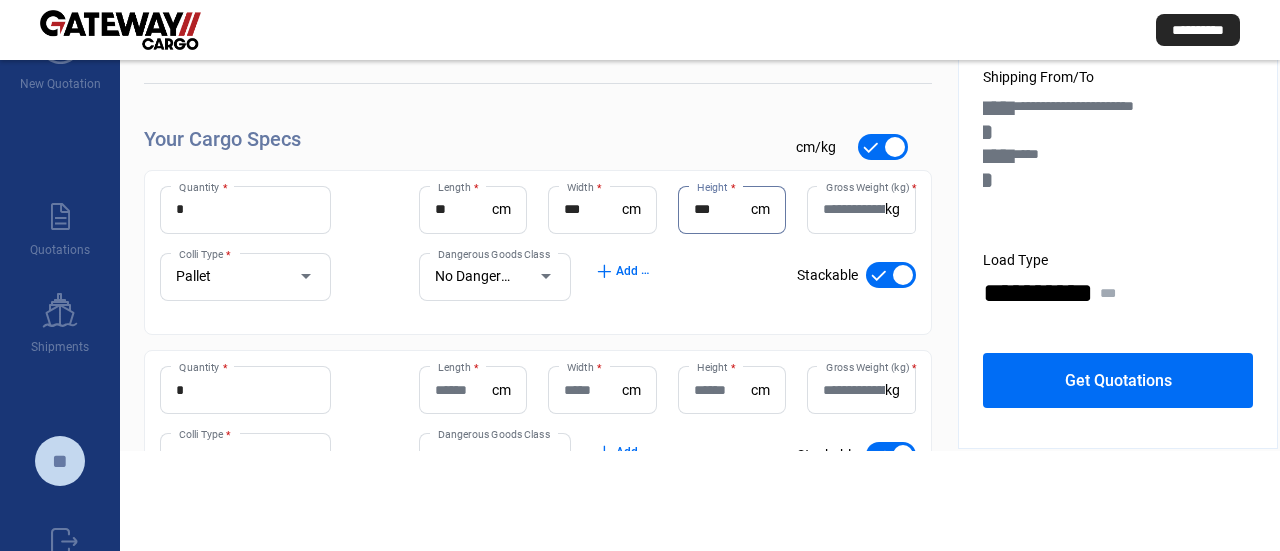 click on "Gross Weight (kg)  *" at bounding box center (853, 210) 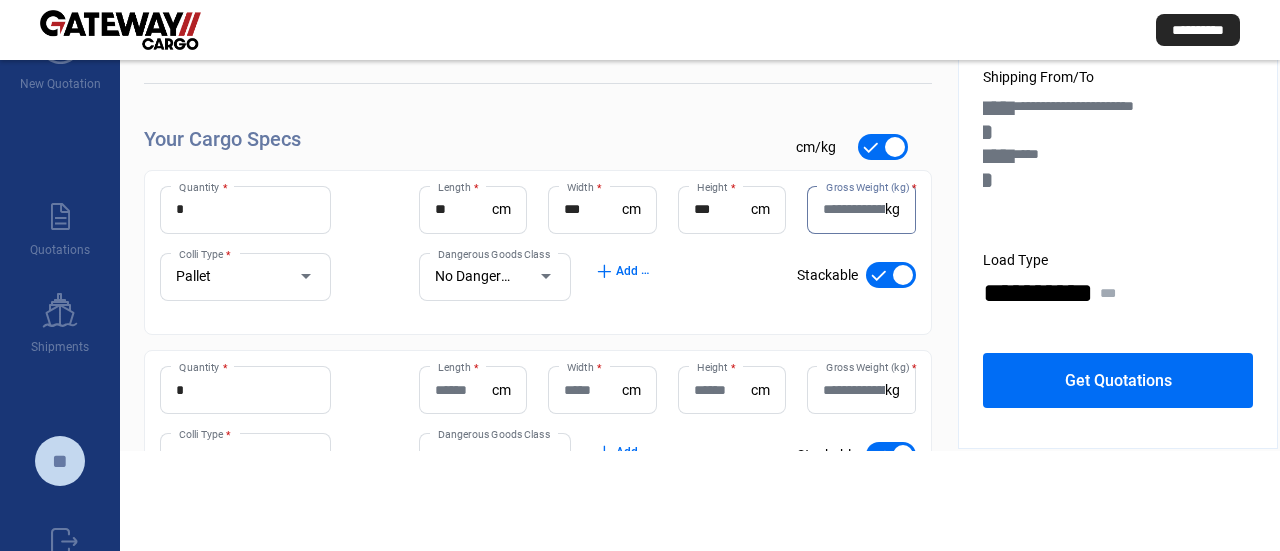 click on "Gross Weight (kg)  *" at bounding box center (853, 209) 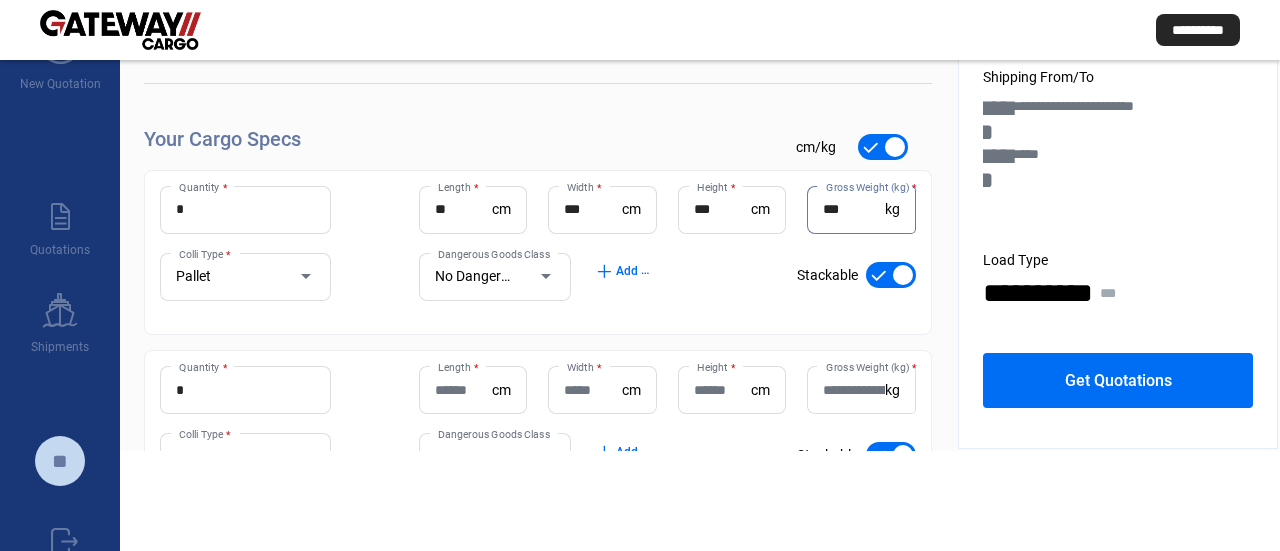 type on "***" 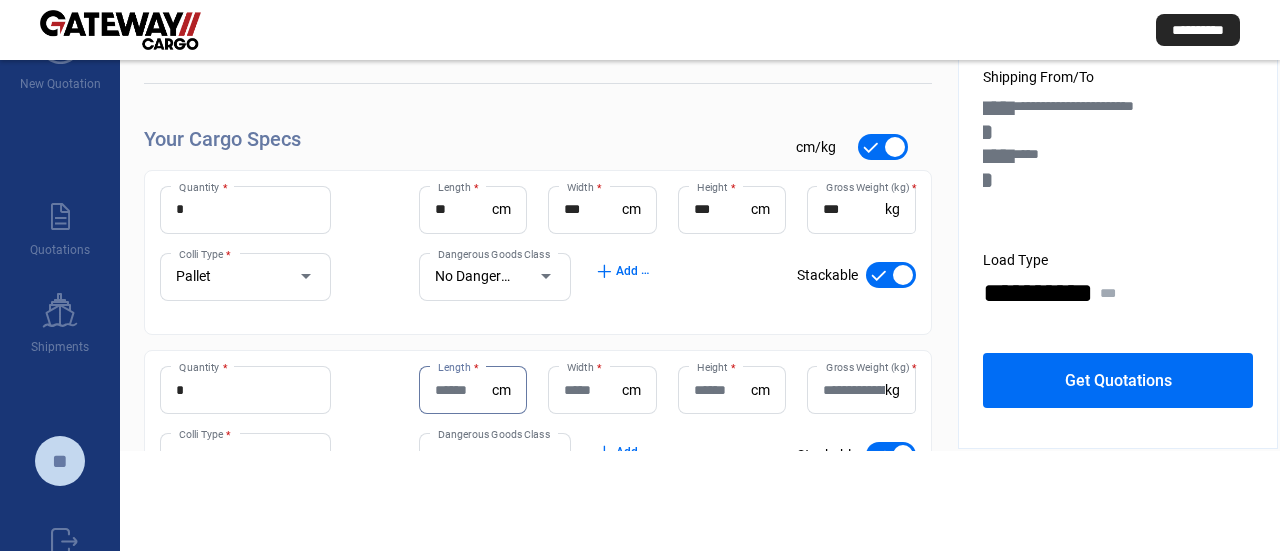 click on "Length  *" at bounding box center (463, 390) 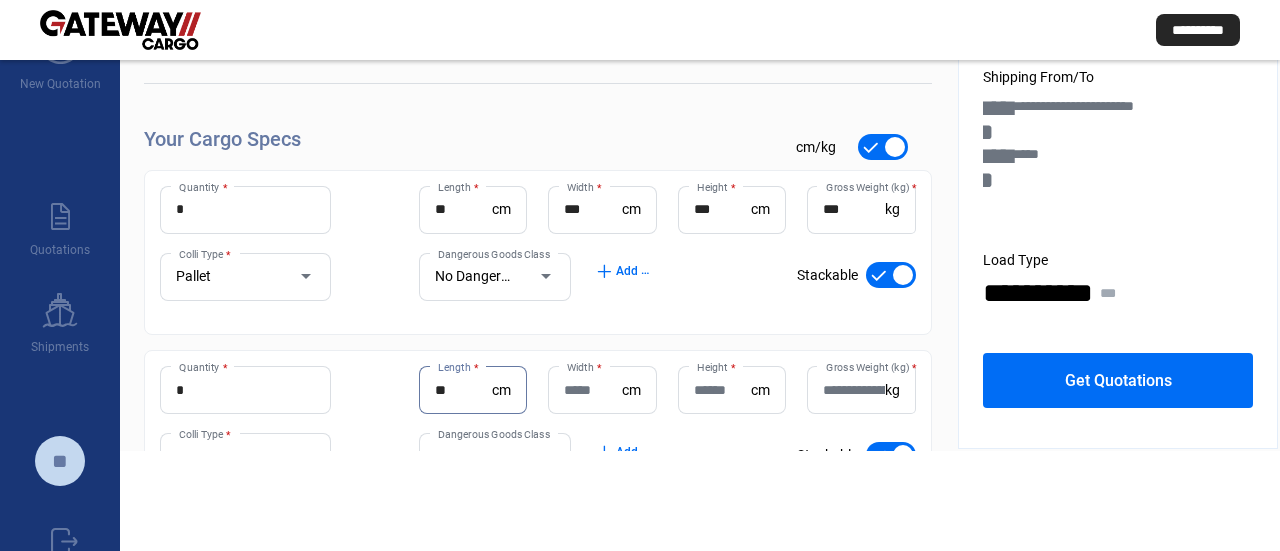 type on "**" 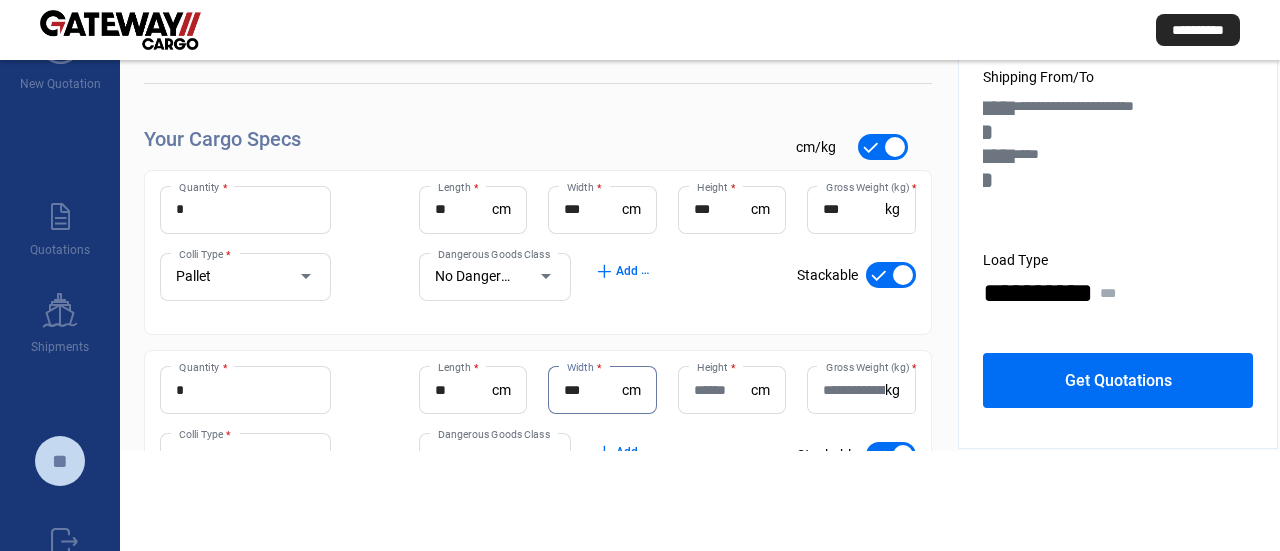 type on "***" 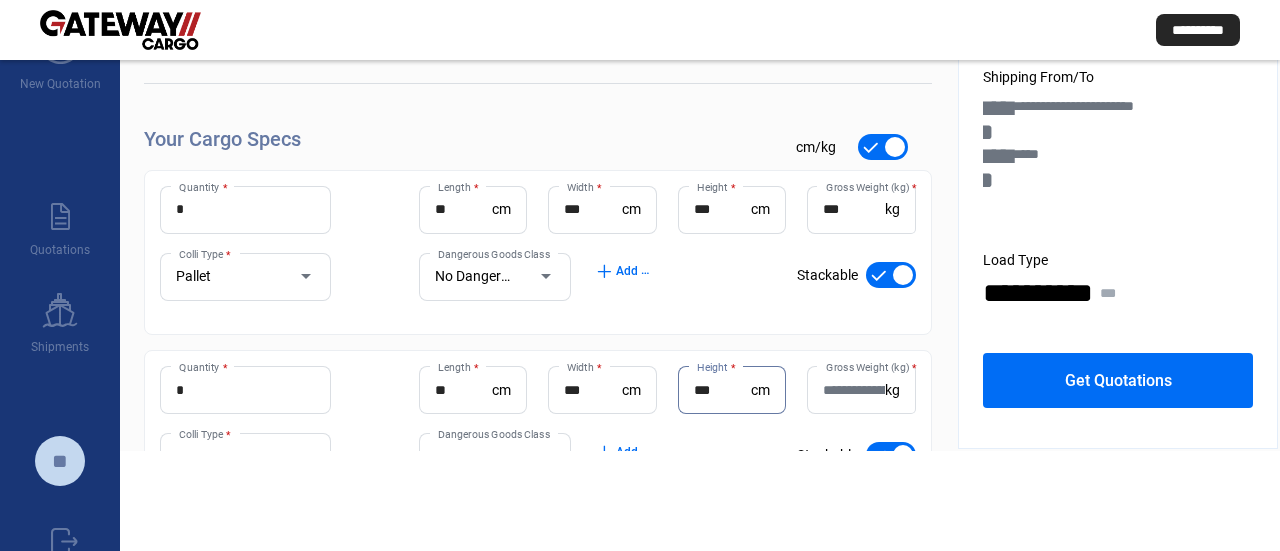 type on "***" 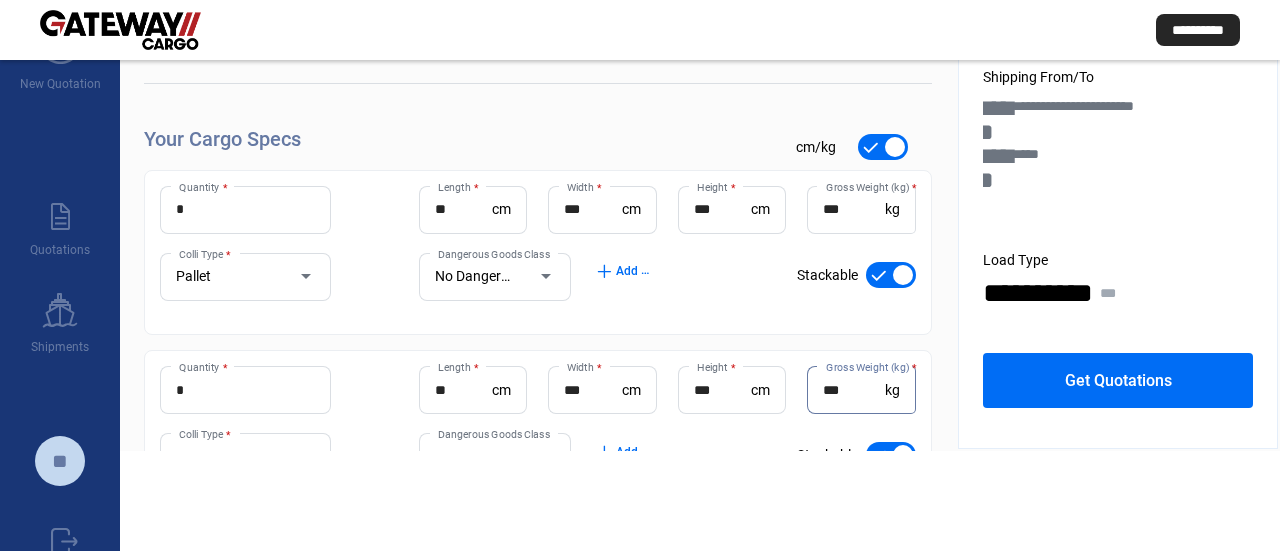 scroll, scrollTop: 191, scrollLeft: 0, axis: vertical 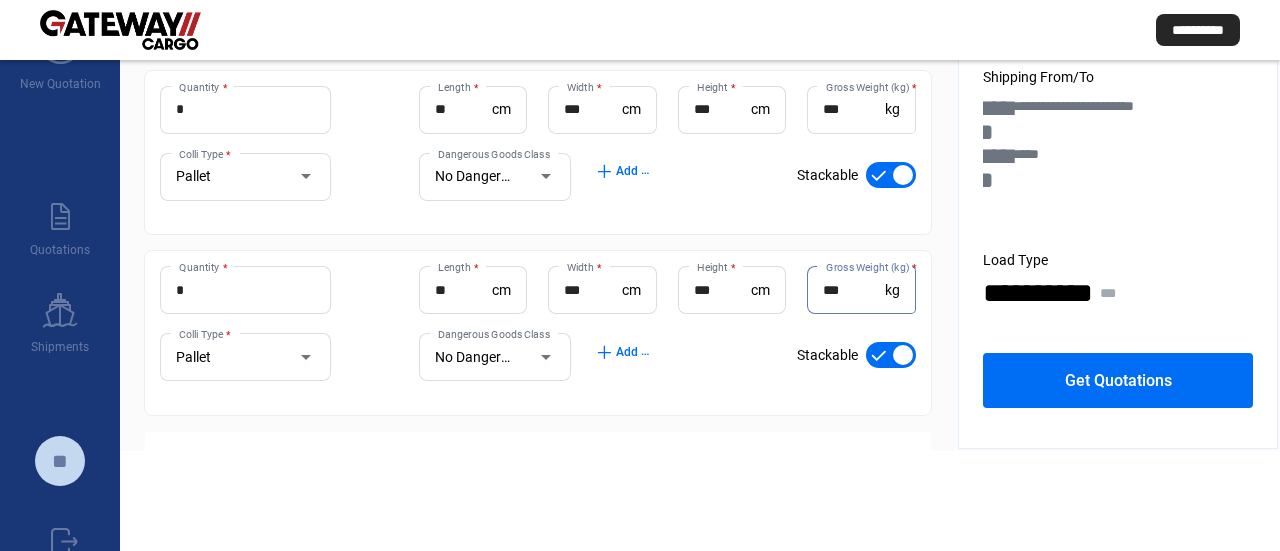 type on "***" 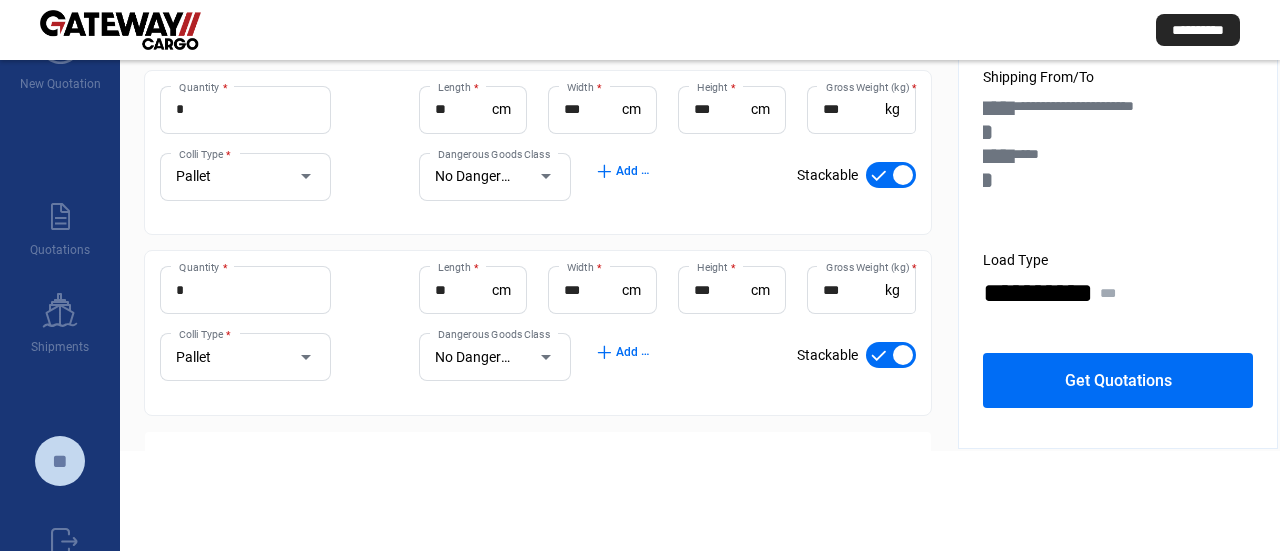 click on "Get Quotations" at bounding box center (1118, 380) 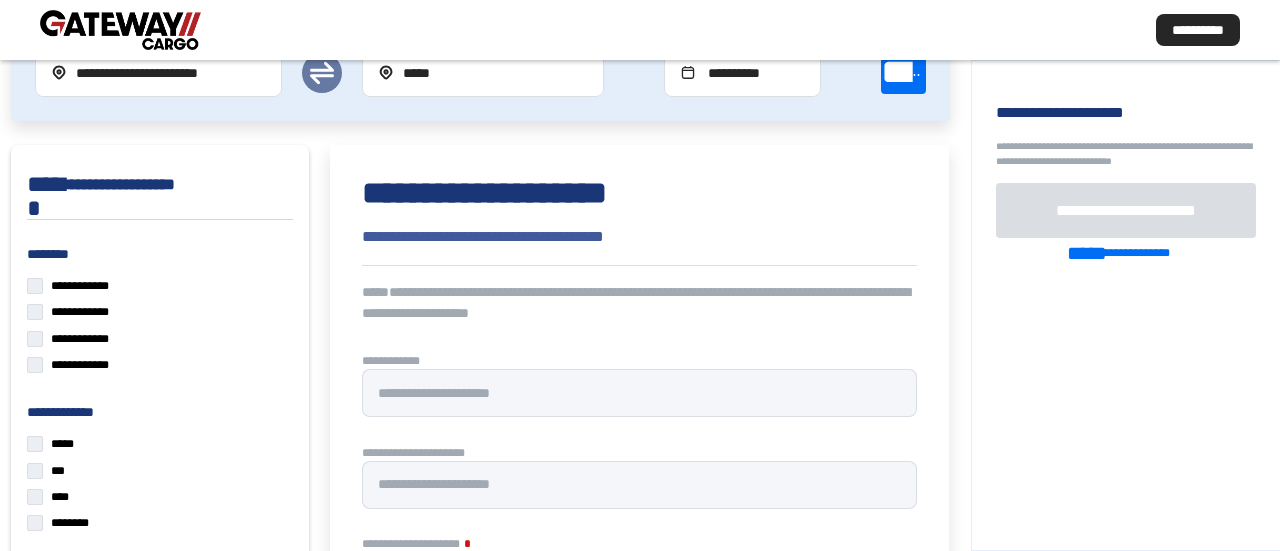 scroll, scrollTop: 0, scrollLeft: 0, axis: both 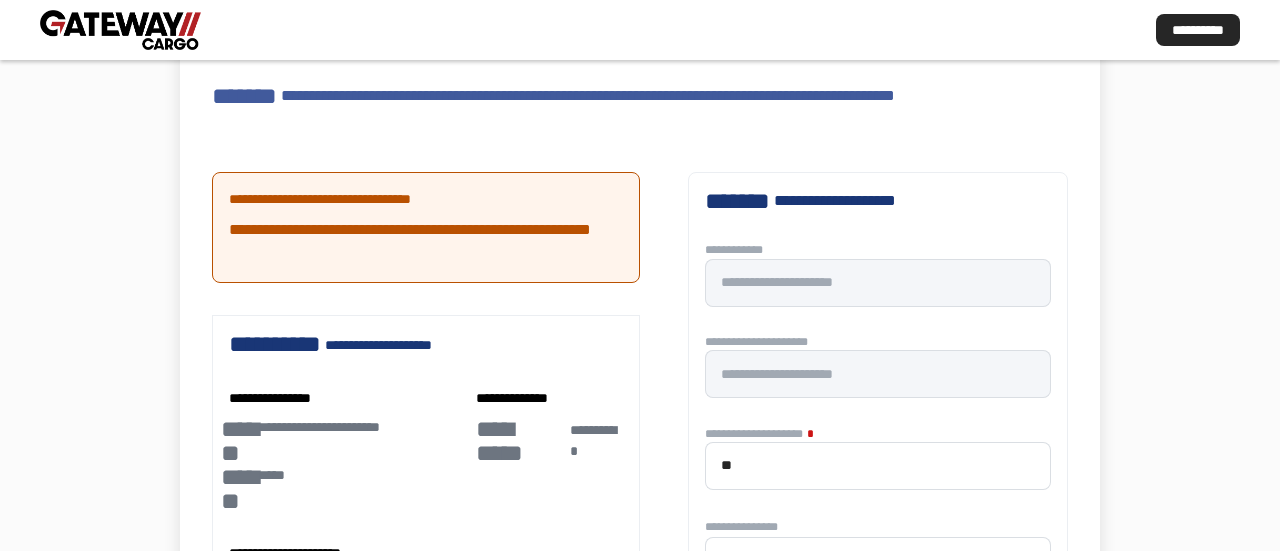 type 